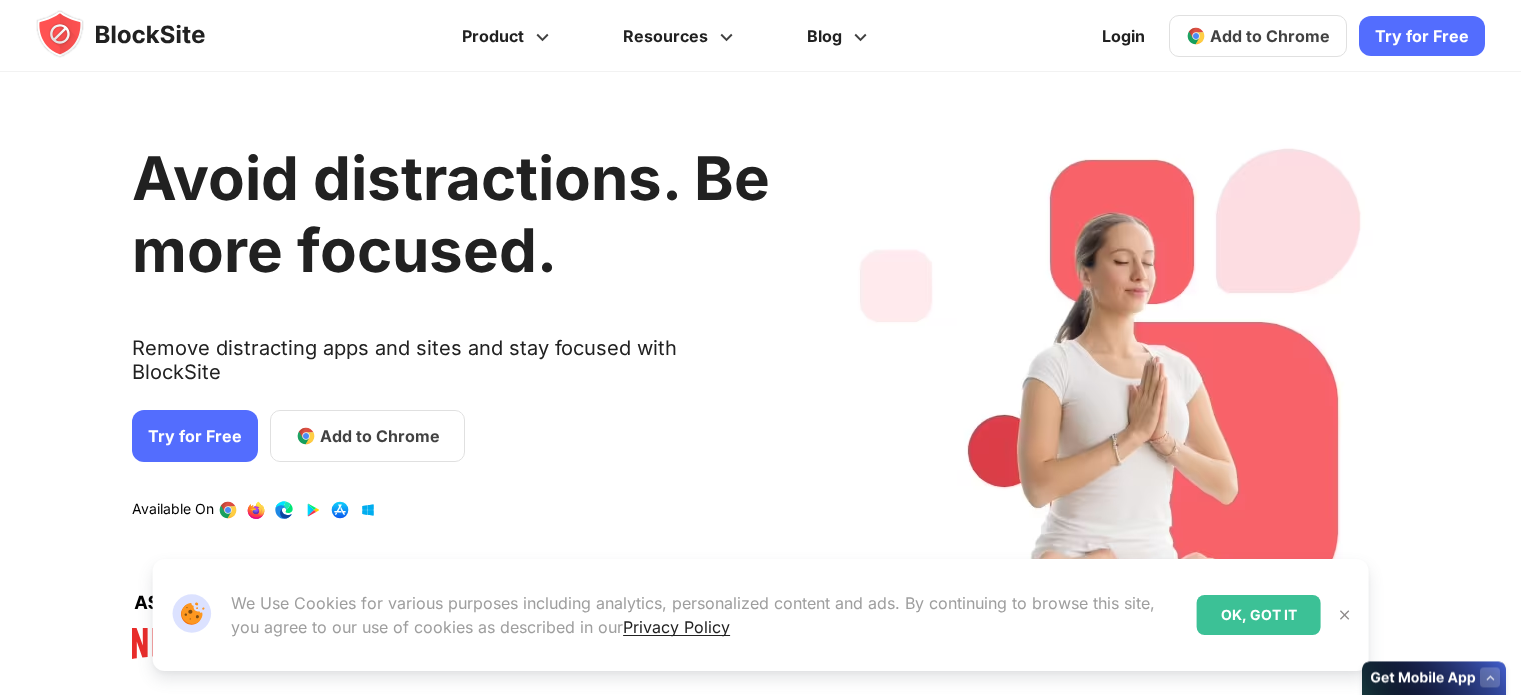 scroll, scrollTop: 0, scrollLeft: 0, axis: both 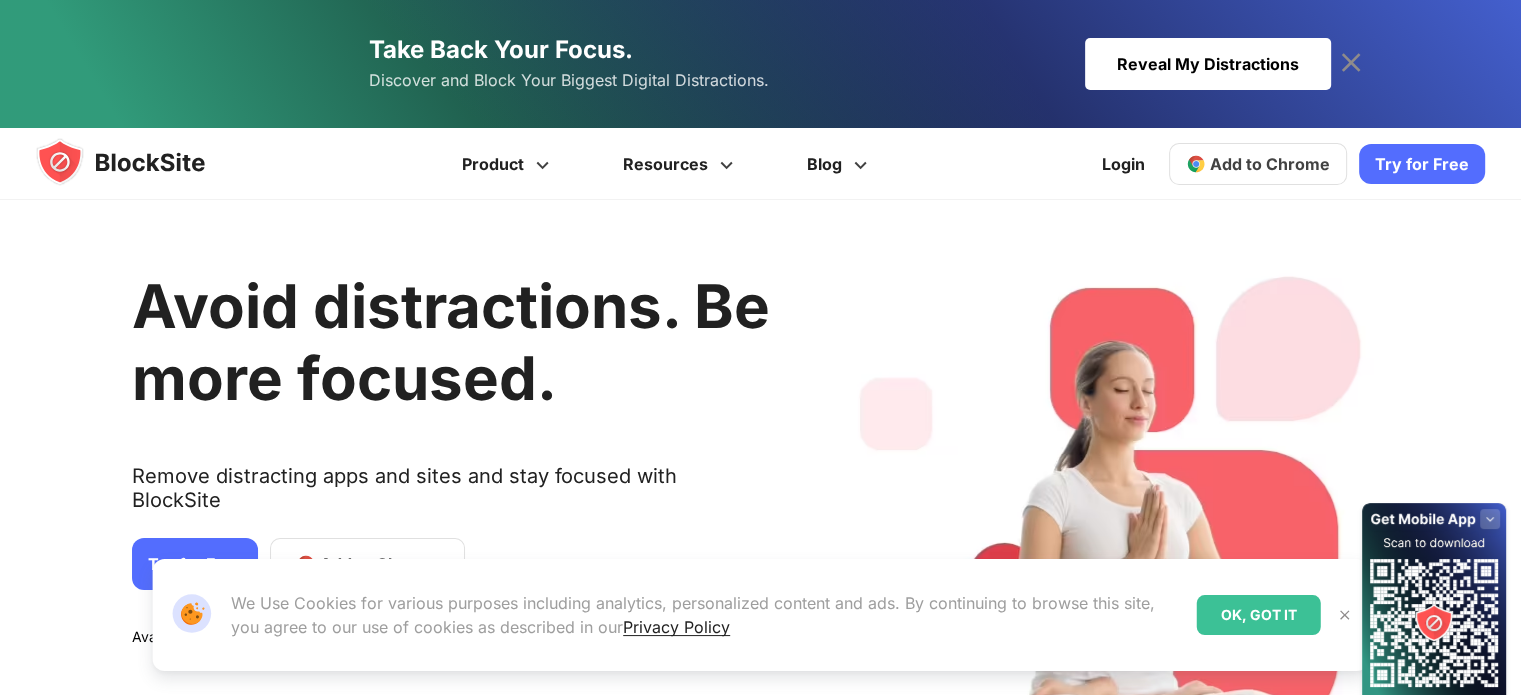 click on "Avoid distractions. Be more focused." at bounding box center [451, 342] 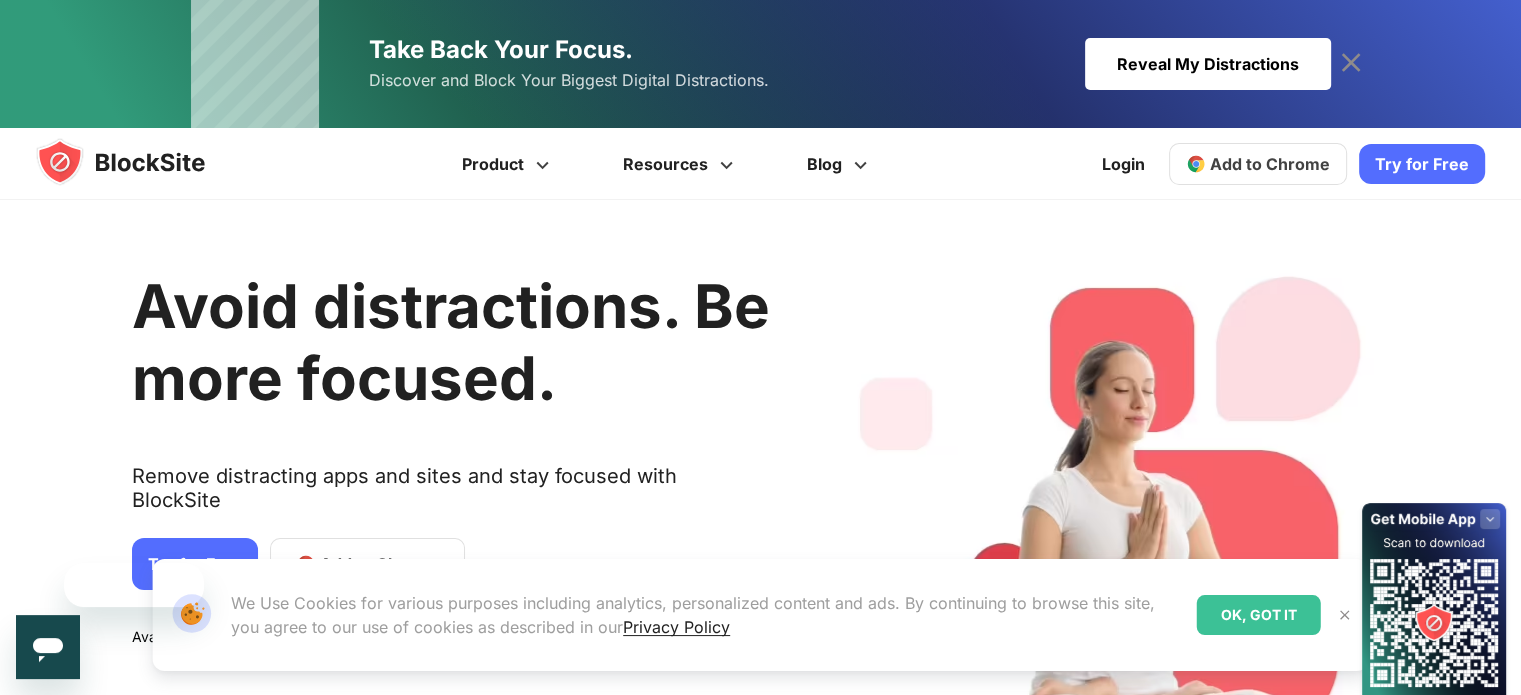 scroll, scrollTop: 0, scrollLeft: 0, axis: both 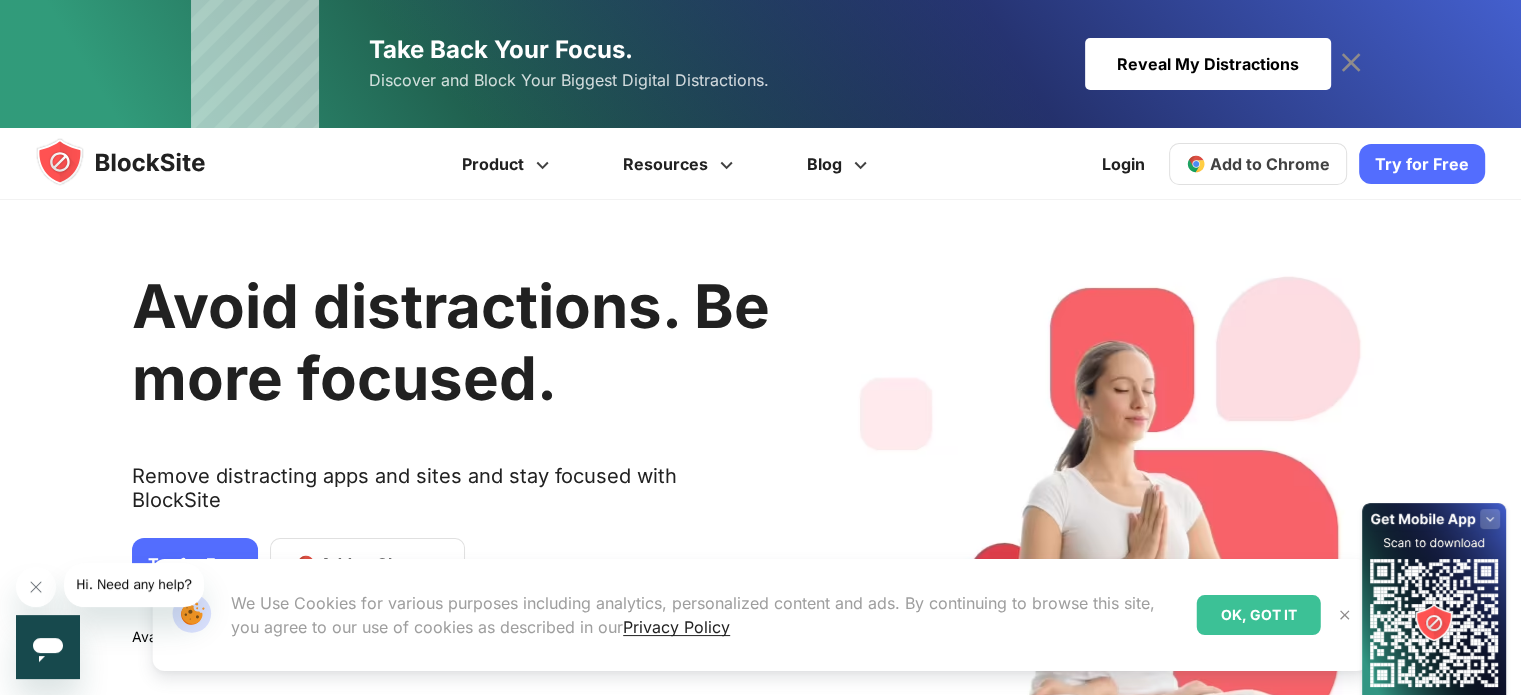 click on "Our Website uses cookies
We Use Cookies for various purposes including analytics, personalized content and ads. By continuing to browse this site, you agree to our use of cookies as described in our  Privacy Policy
OK, GOT IT" at bounding box center [760, 615] 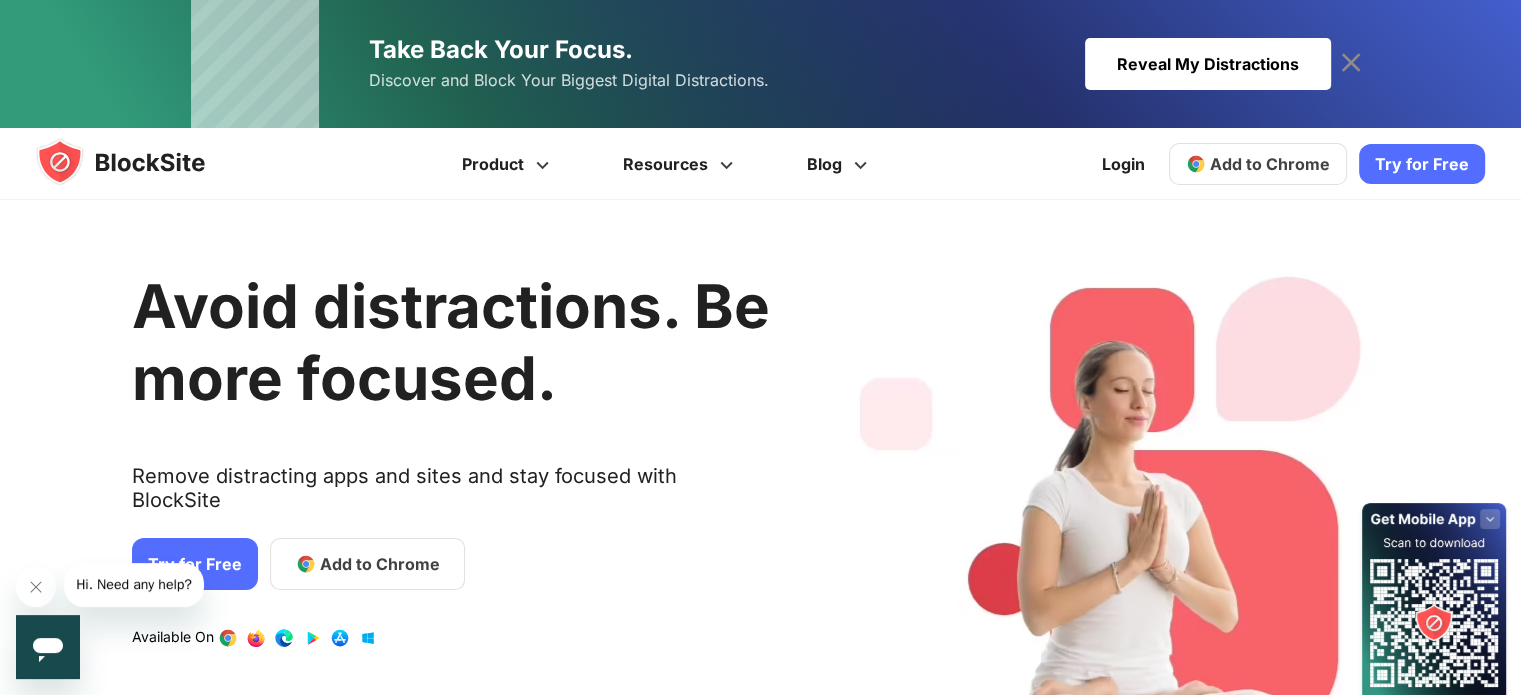 click 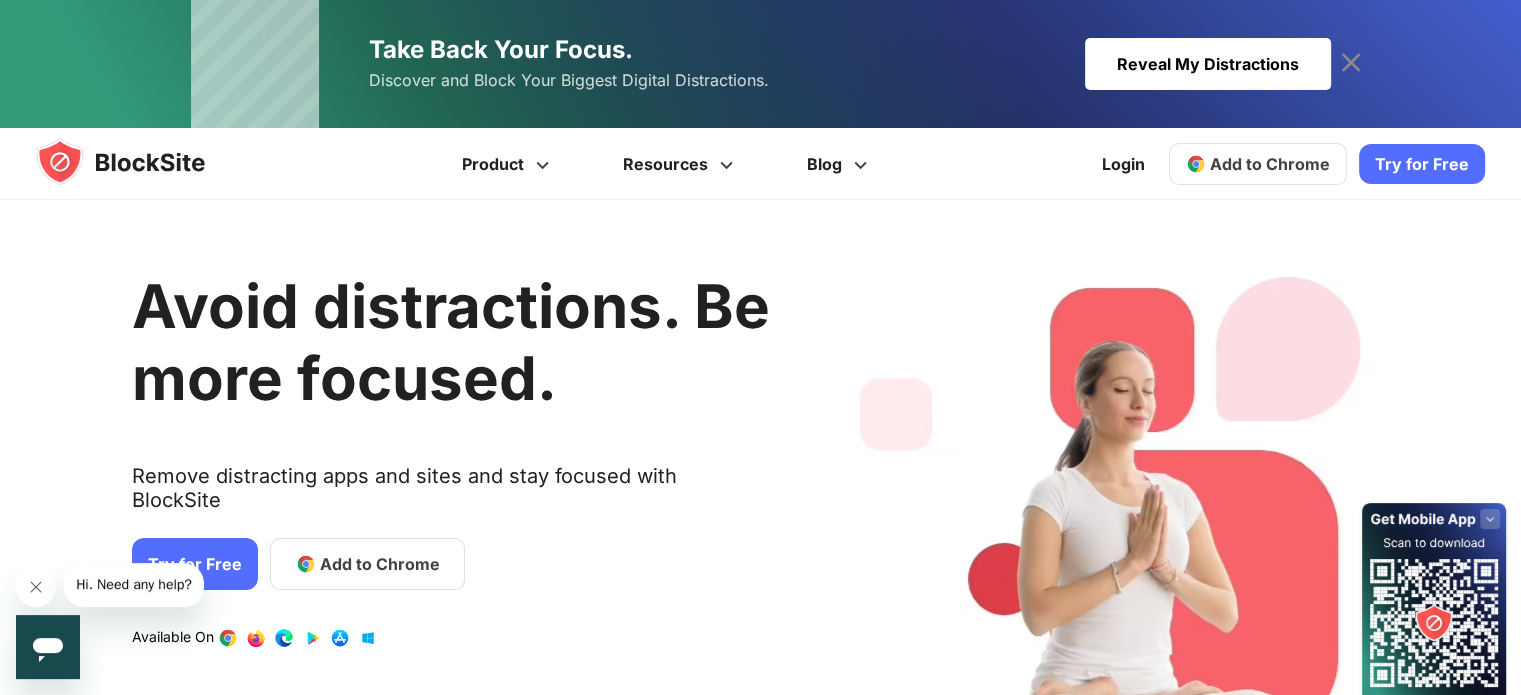 click at bounding box center [36, 587] 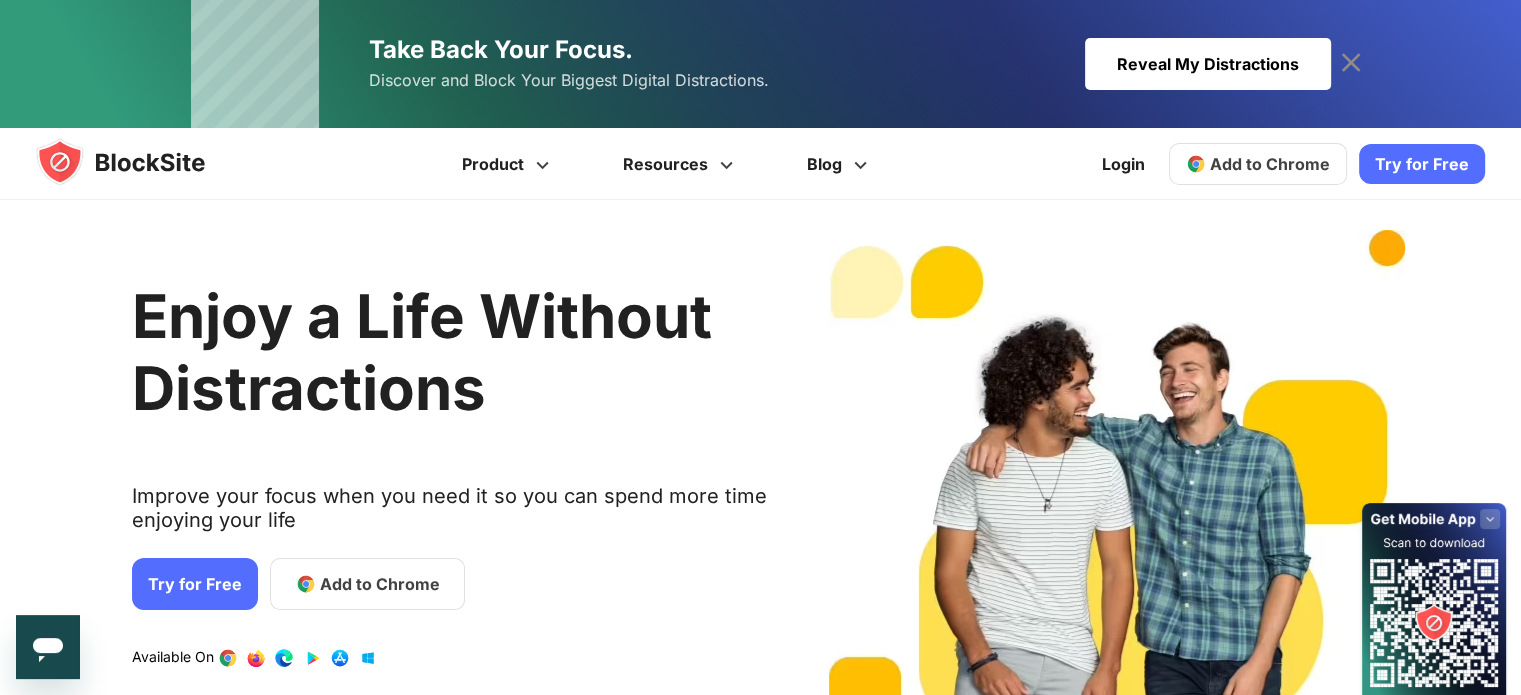 click on "Add to Chrome" at bounding box center [380, 584] 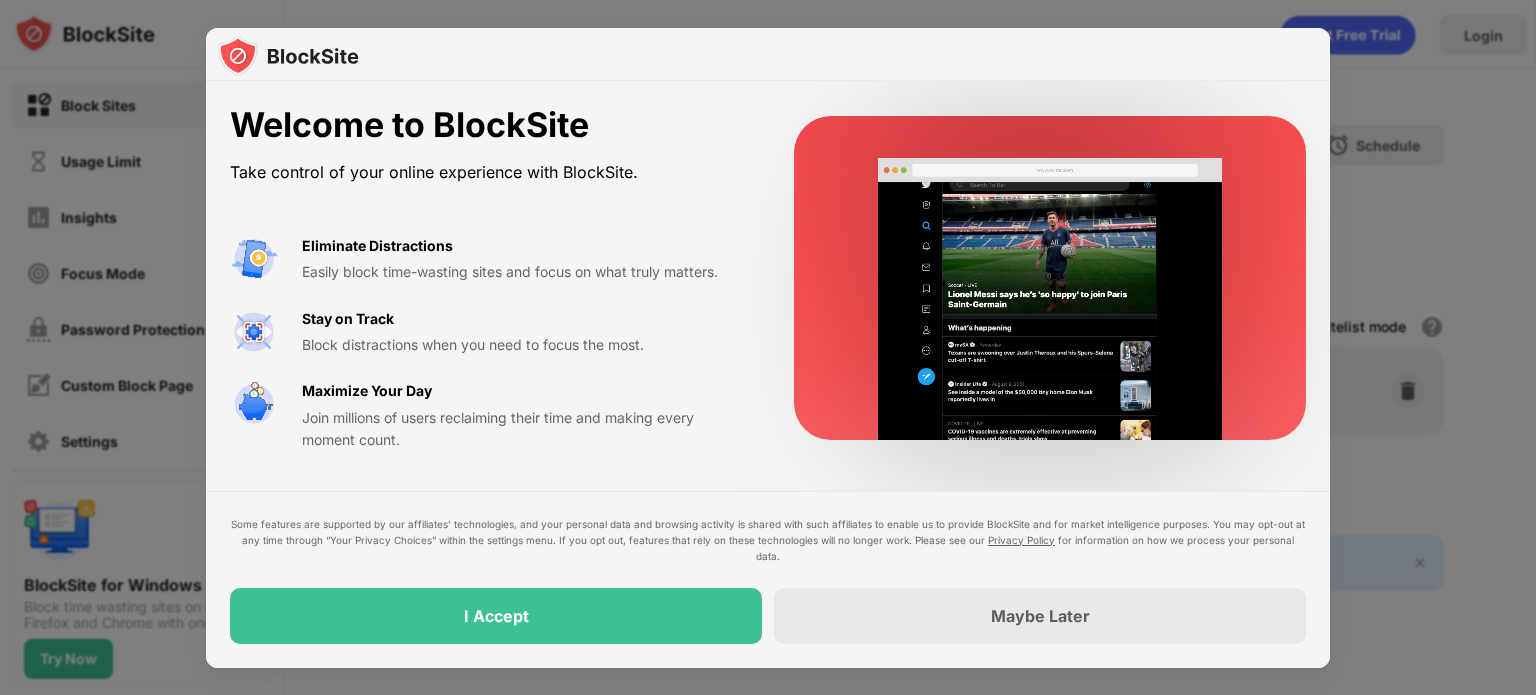 scroll, scrollTop: 0, scrollLeft: 0, axis: both 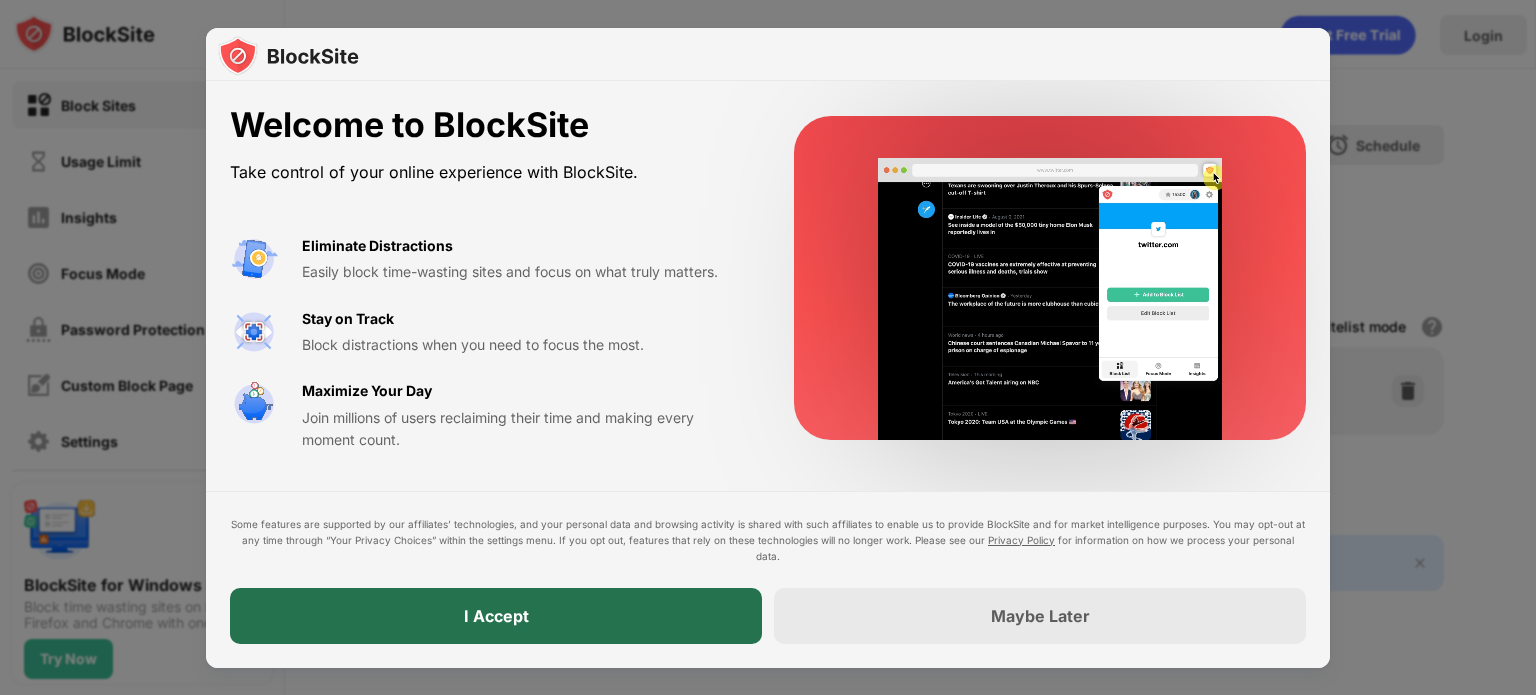 click on "I Accept" at bounding box center (496, 616) 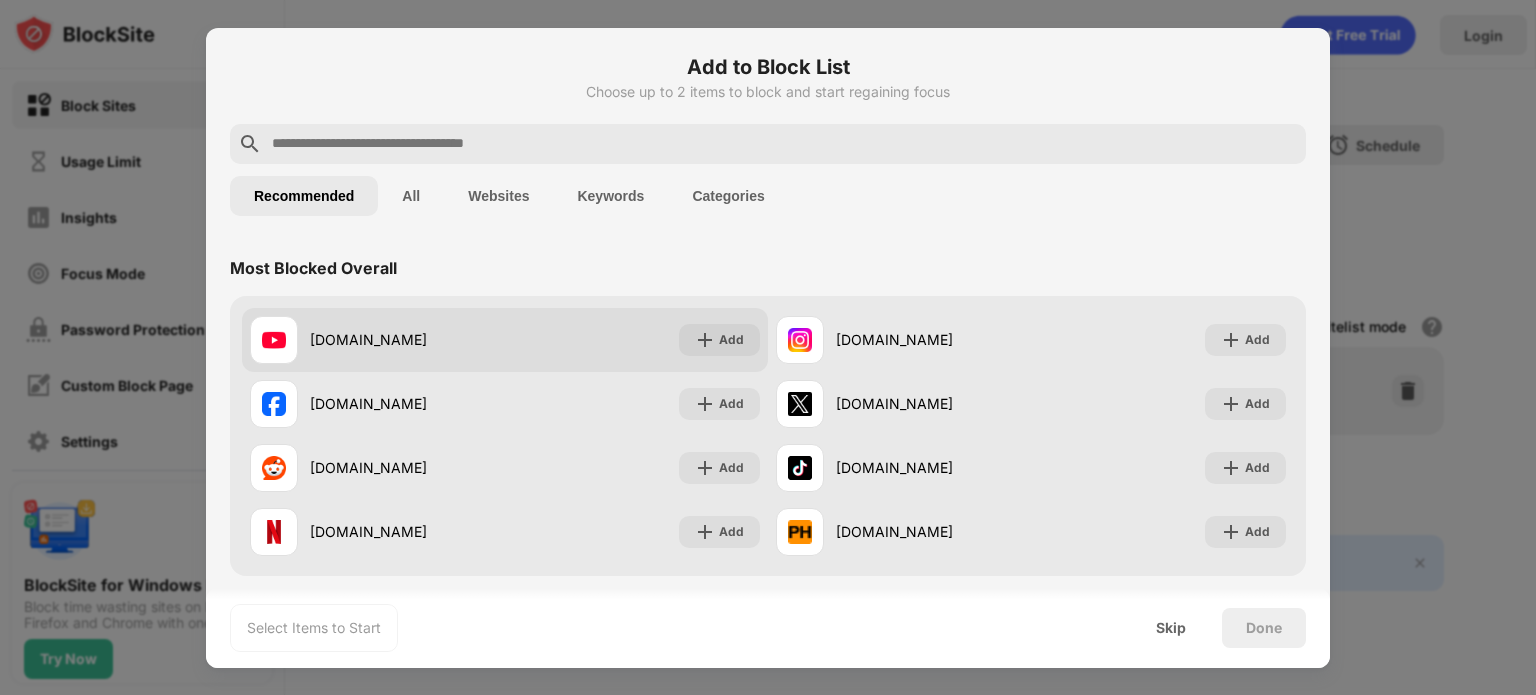 click on "[DOMAIN_NAME]" at bounding box center (407, 339) 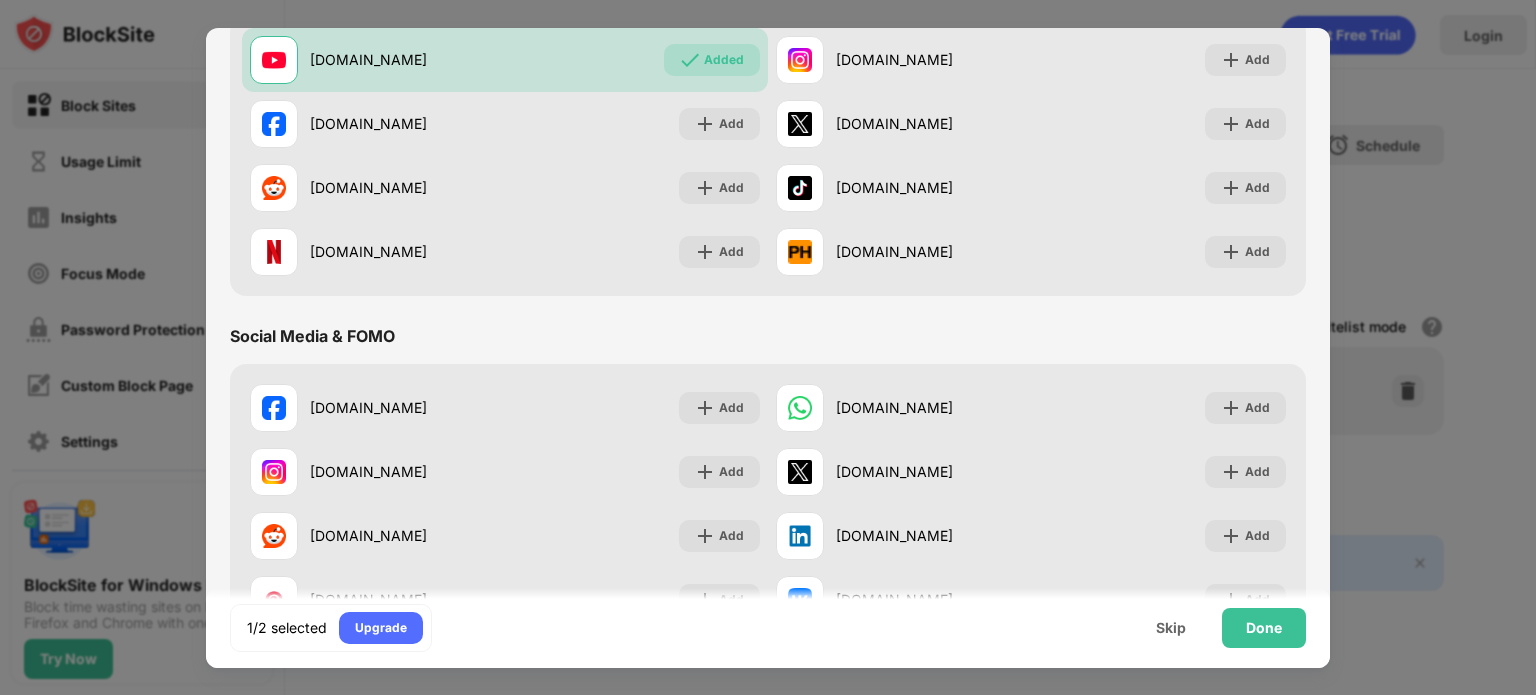 scroll, scrollTop: 310, scrollLeft: 0, axis: vertical 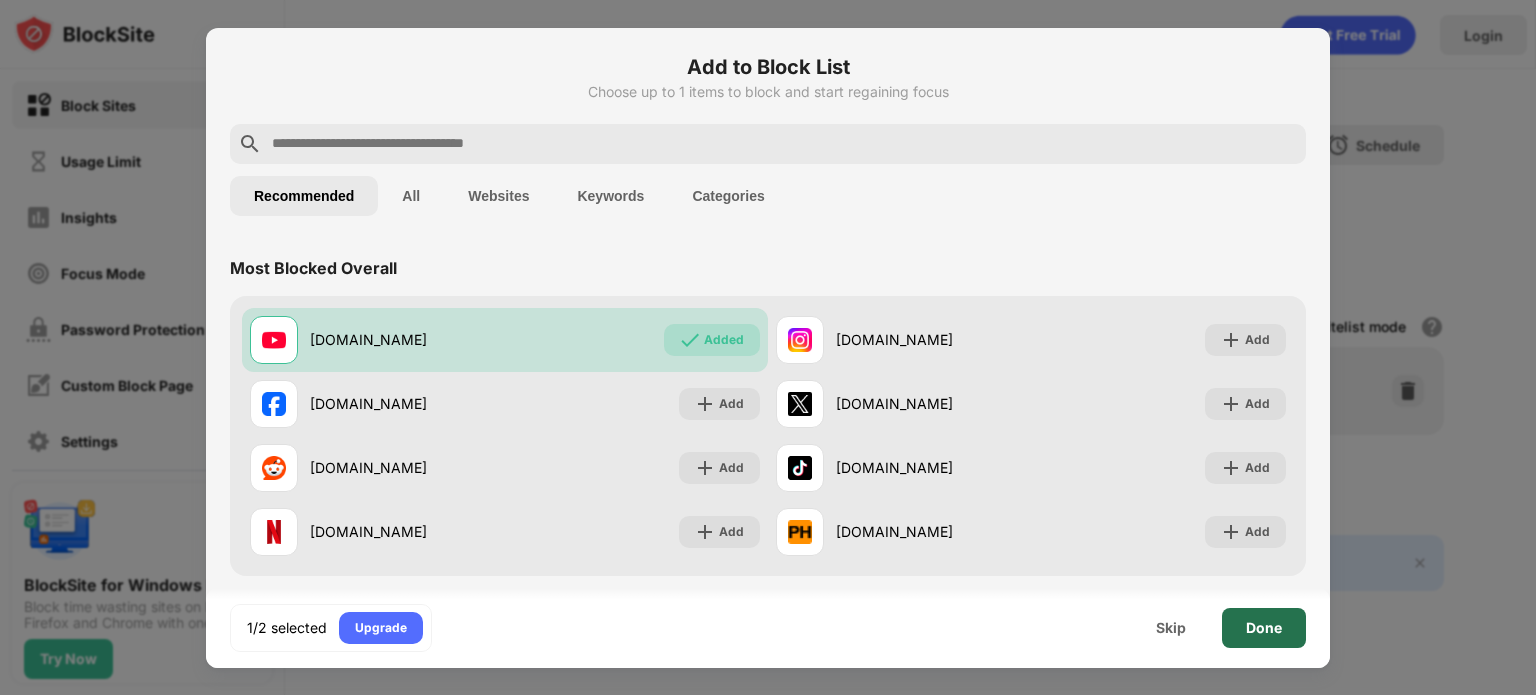 click on "Done" at bounding box center [1264, 628] 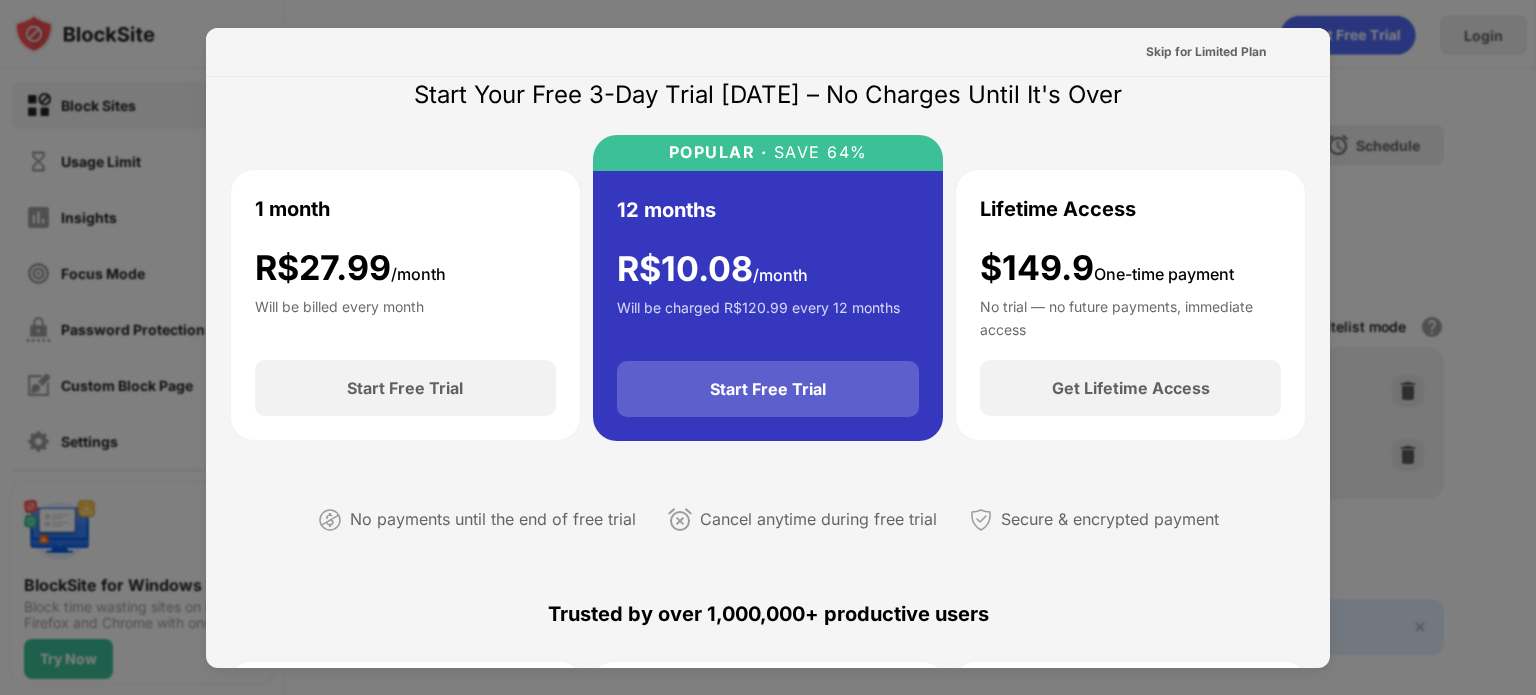 scroll, scrollTop: 0, scrollLeft: 0, axis: both 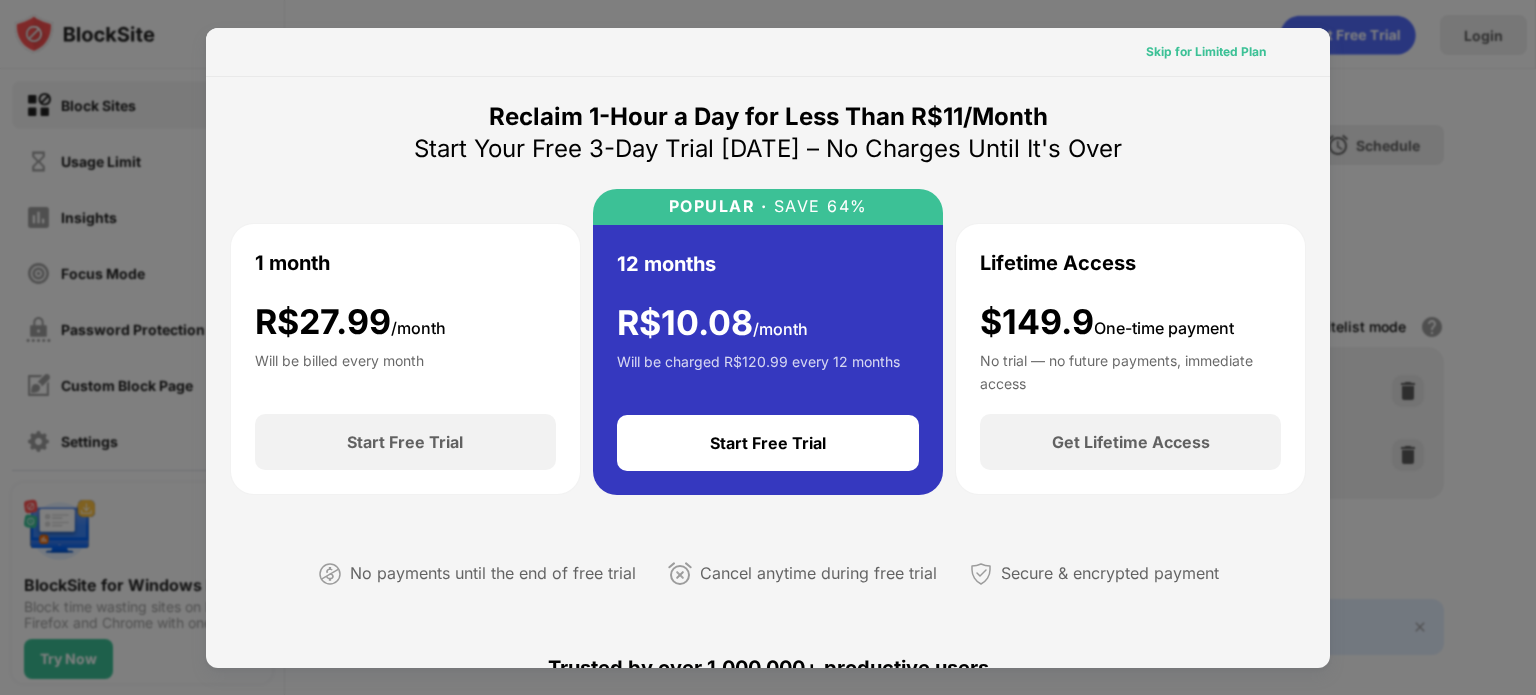 click on "Skip for Limited Plan" at bounding box center [1206, 52] 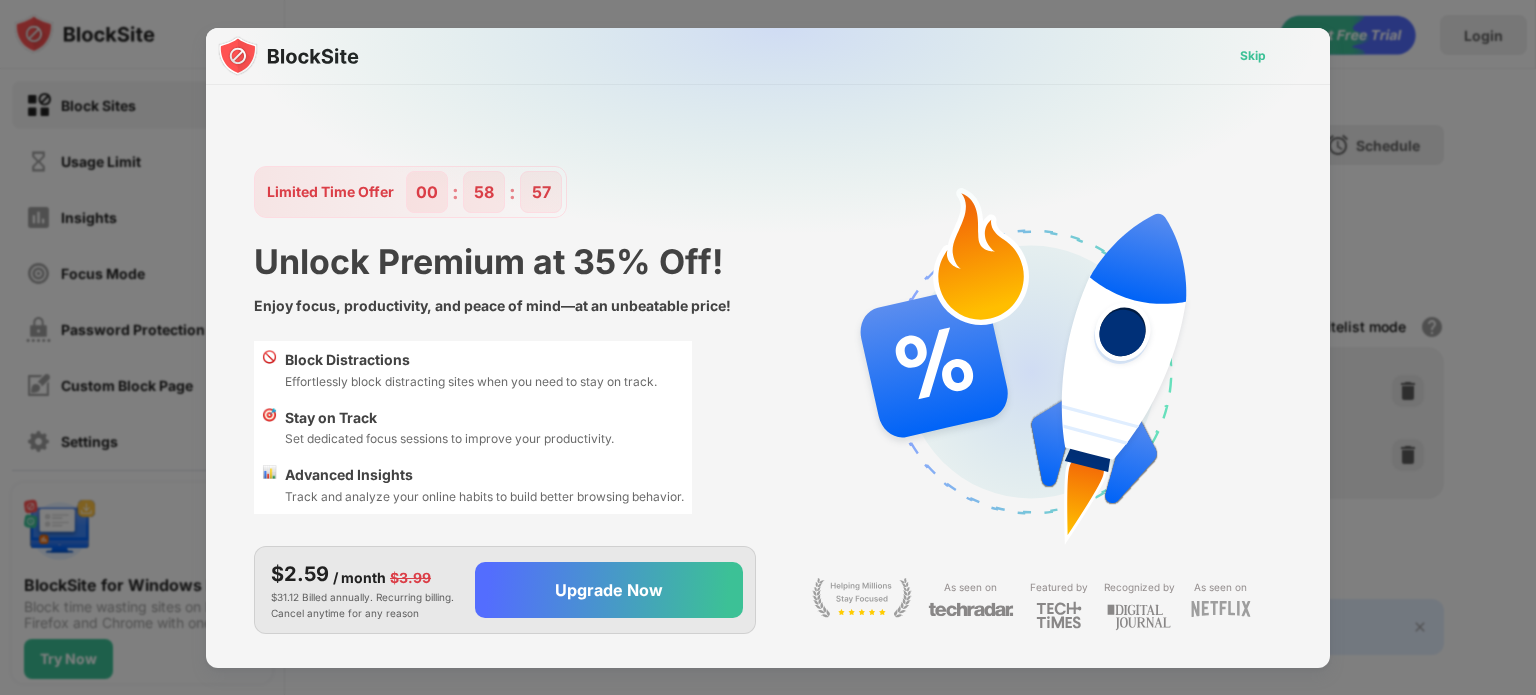 click on "Skip" at bounding box center (1253, 56) 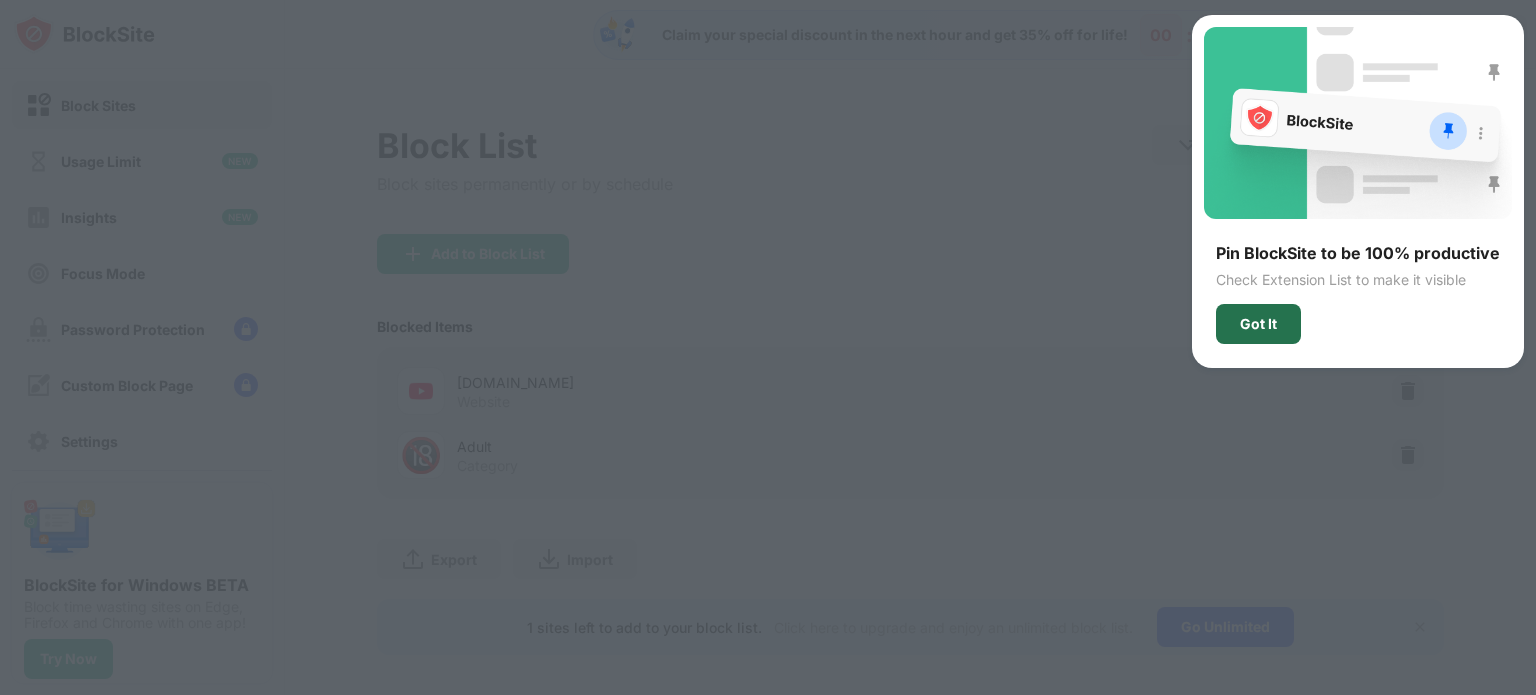 click on "Got It" at bounding box center [1258, 324] 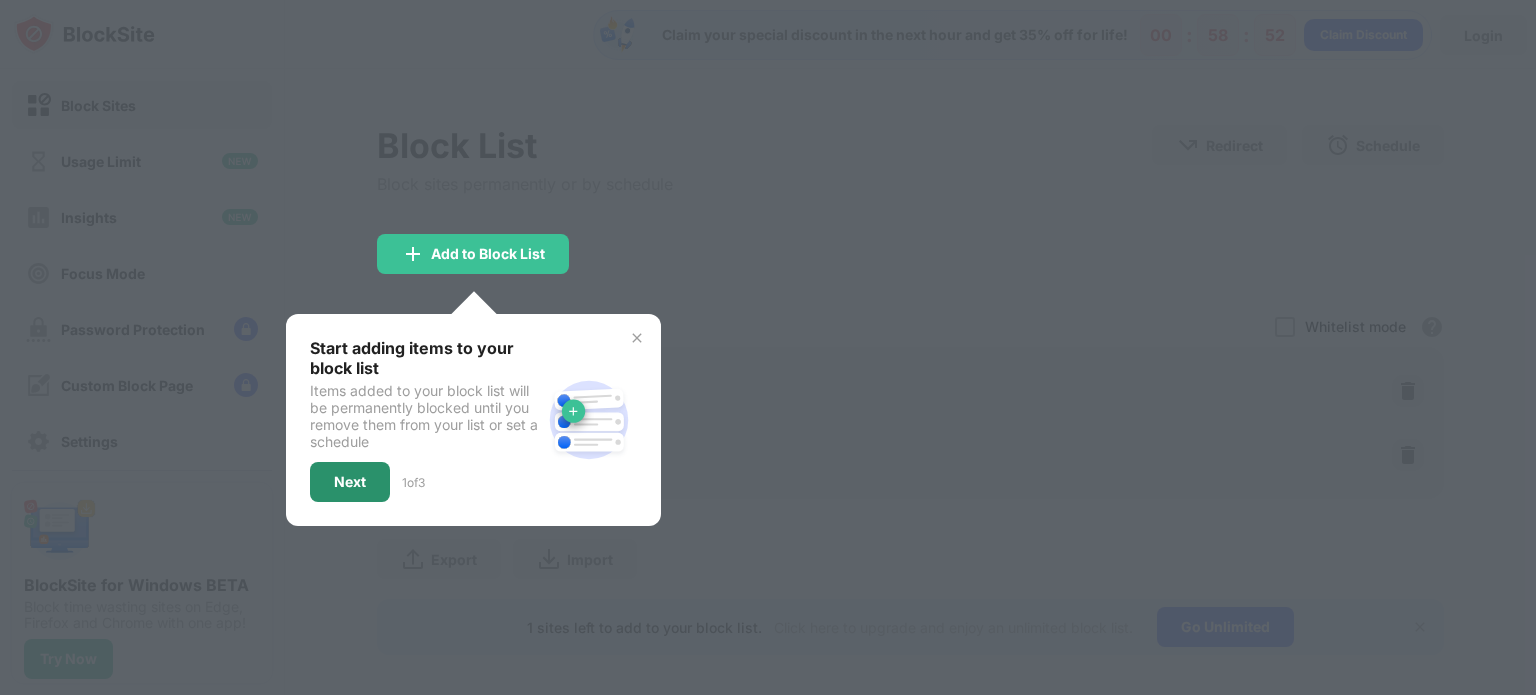 click on "Next" at bounding box center [350, 482] 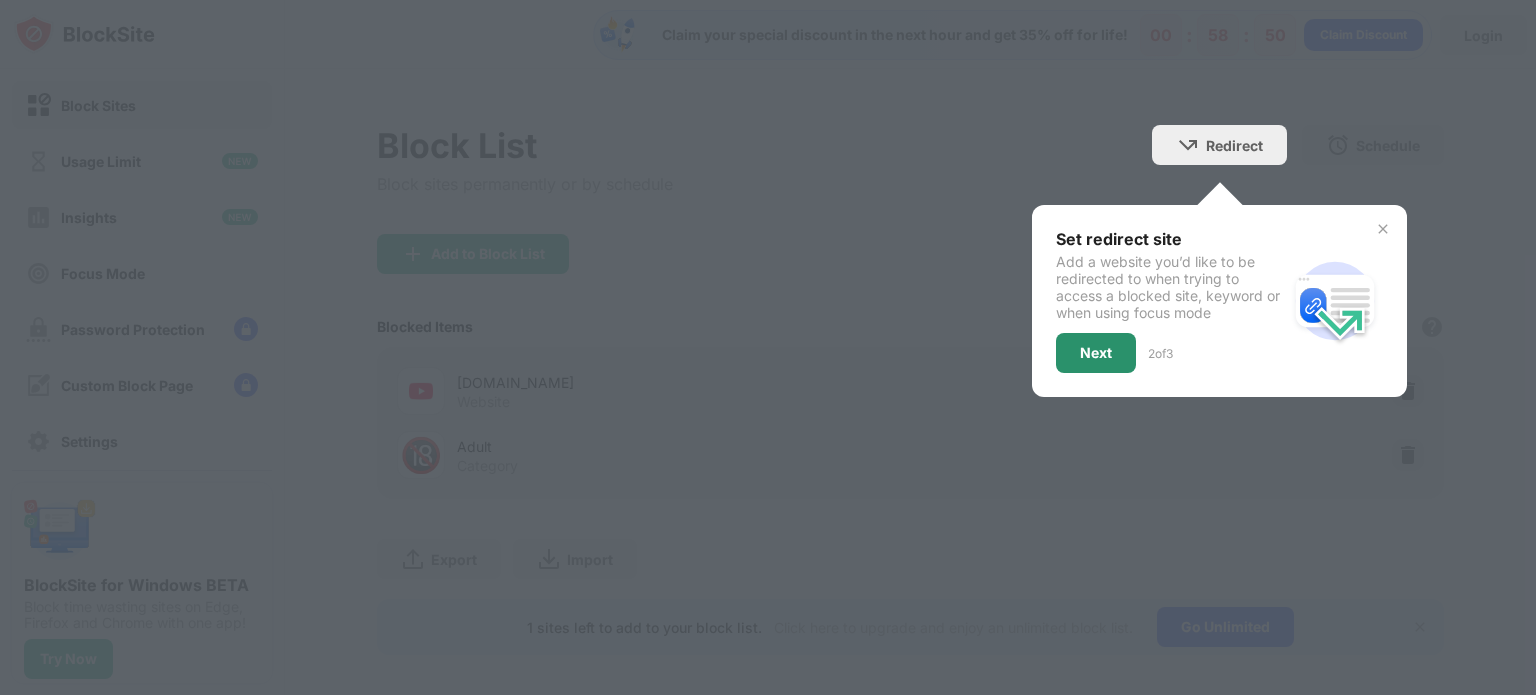 click on "Next" at bounding box center (1096, 353) 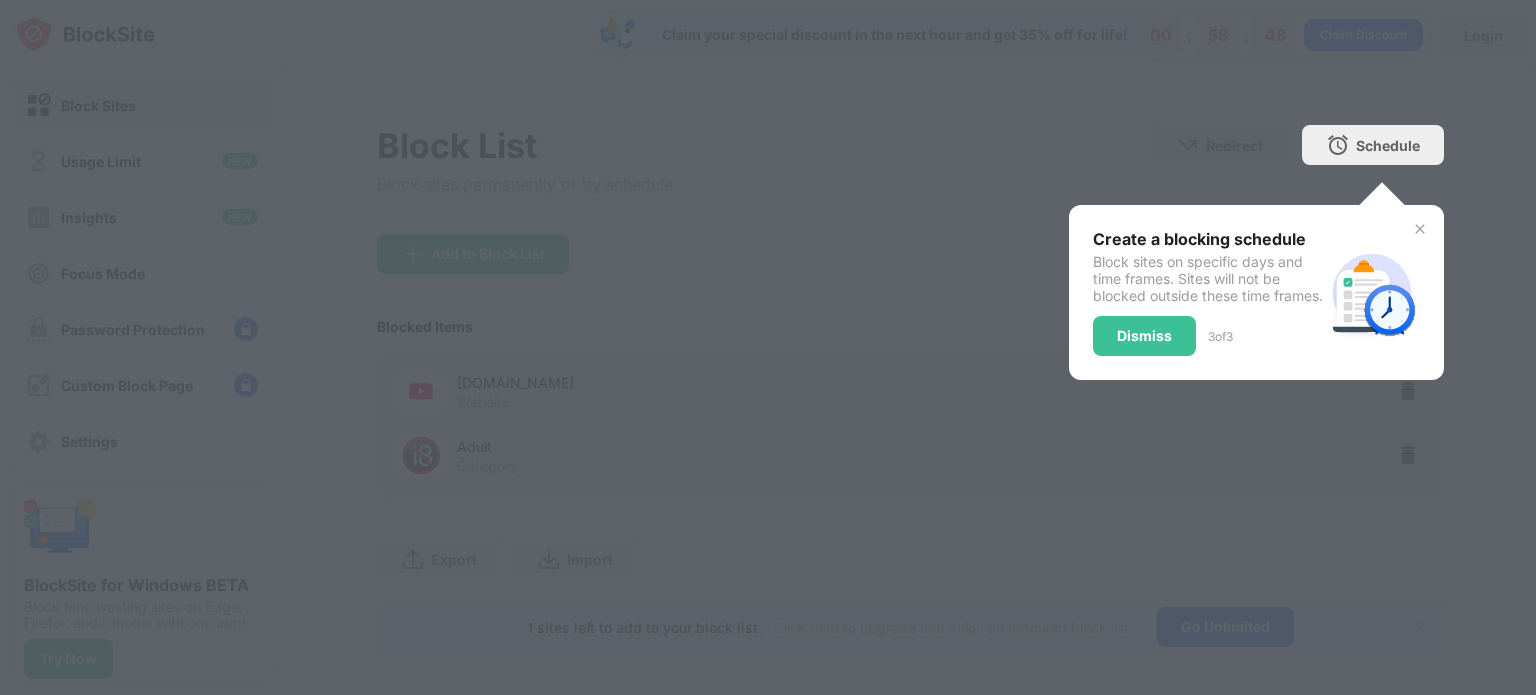 click at bounding box center [1420, 229] 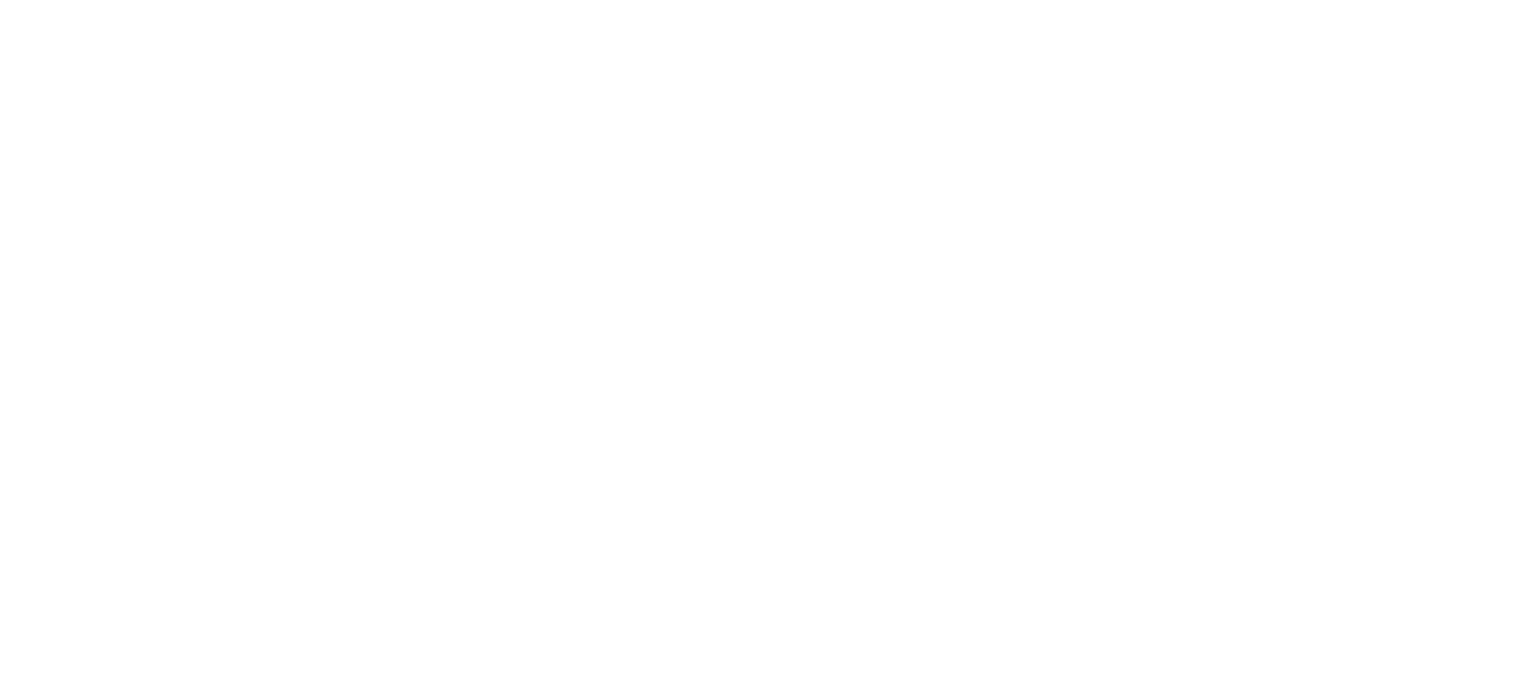 scroll, scrollTop: 0, scrollLeft: 0, axis: both 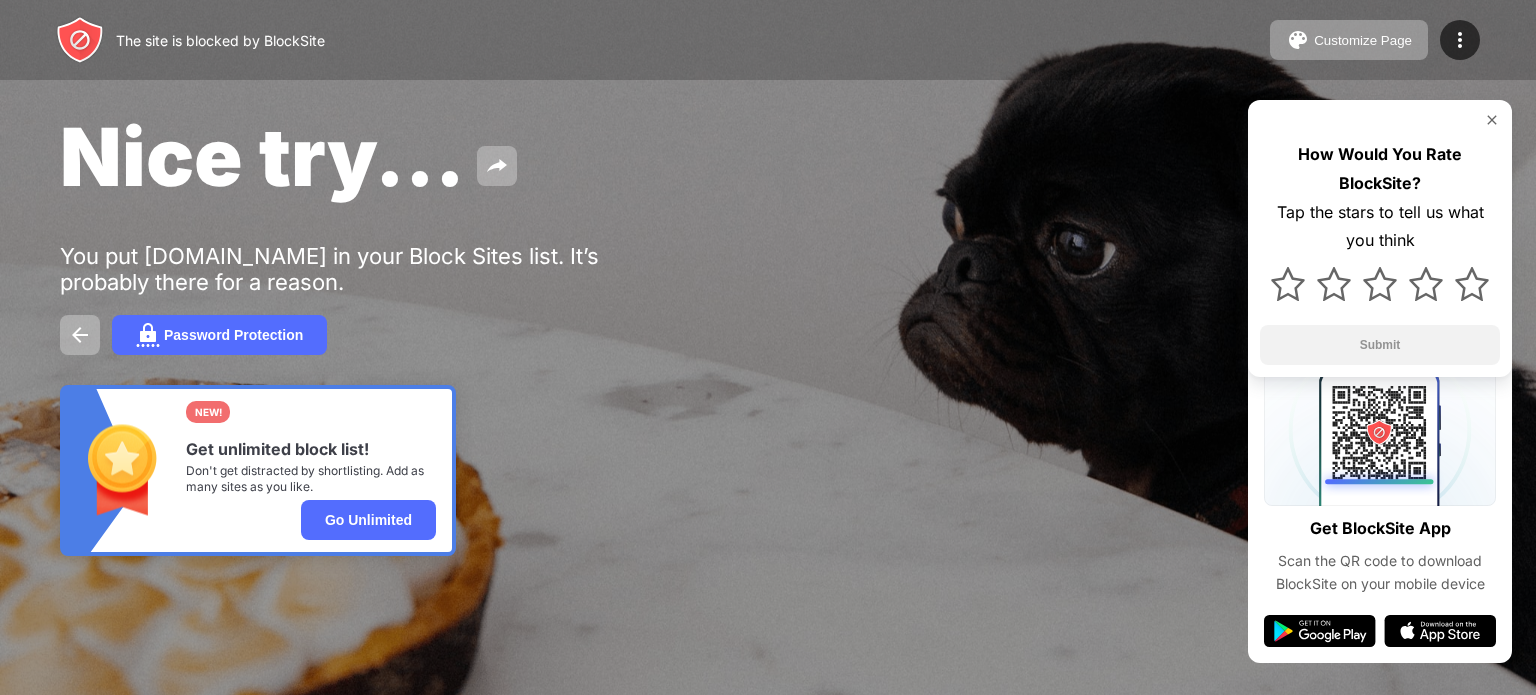 click at bounding box center [1492, 120] 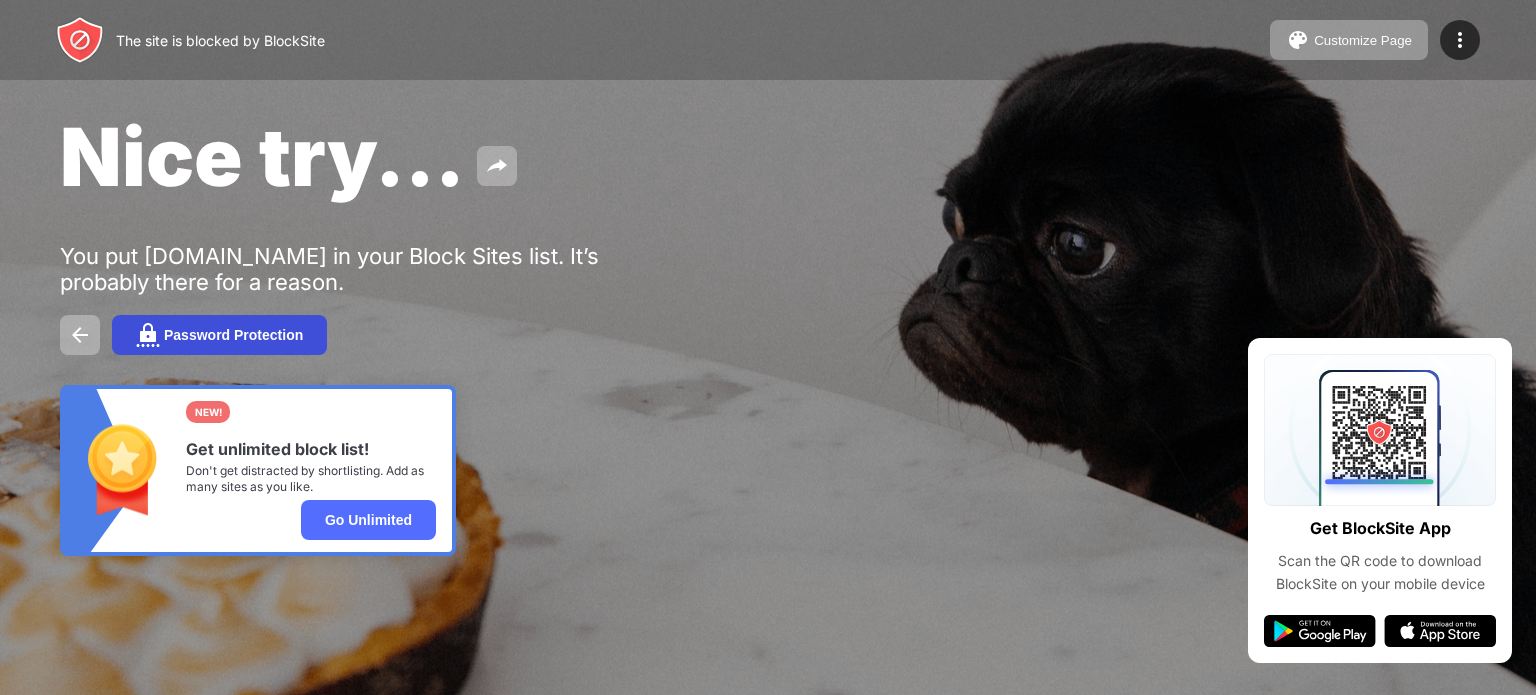 click on "Password Protection" at bounding box center [219, 335] 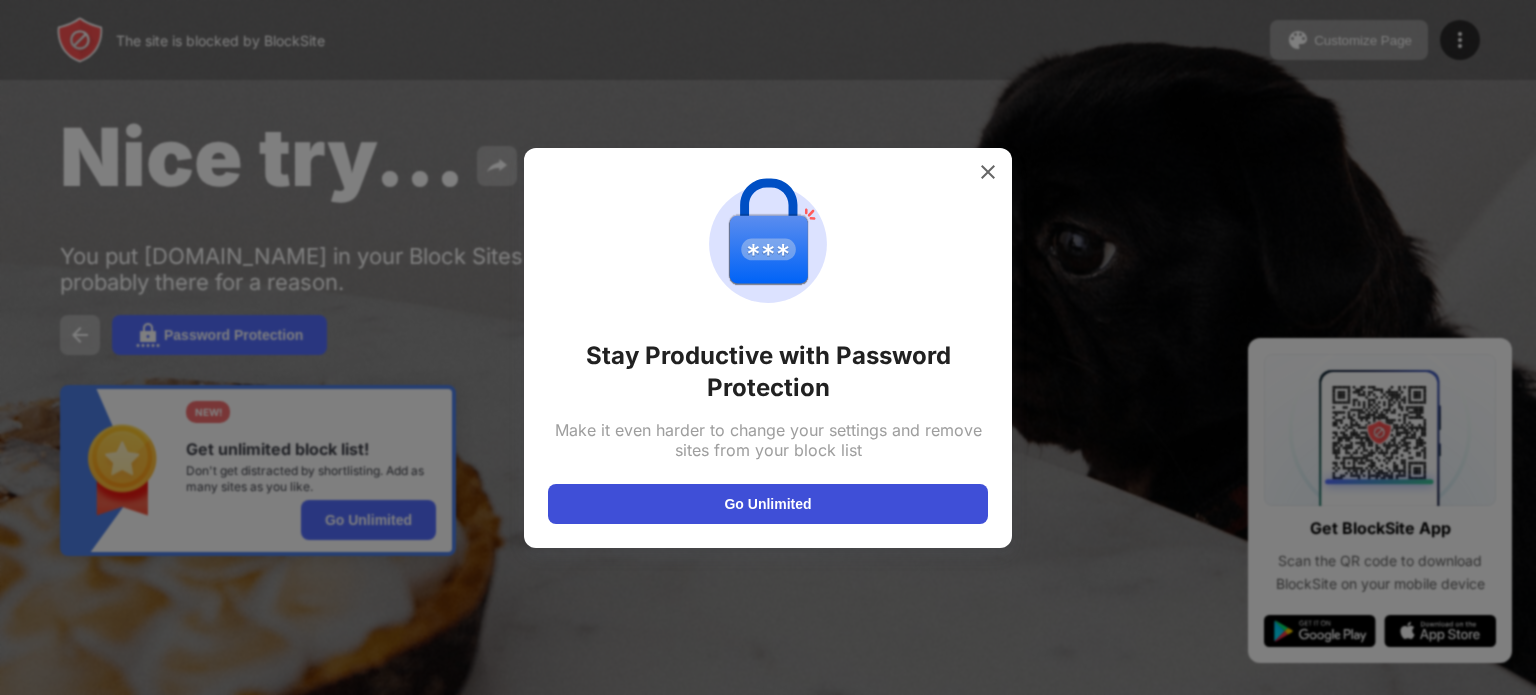 click on "Go Unlimited" at bounding box center (768, 504) 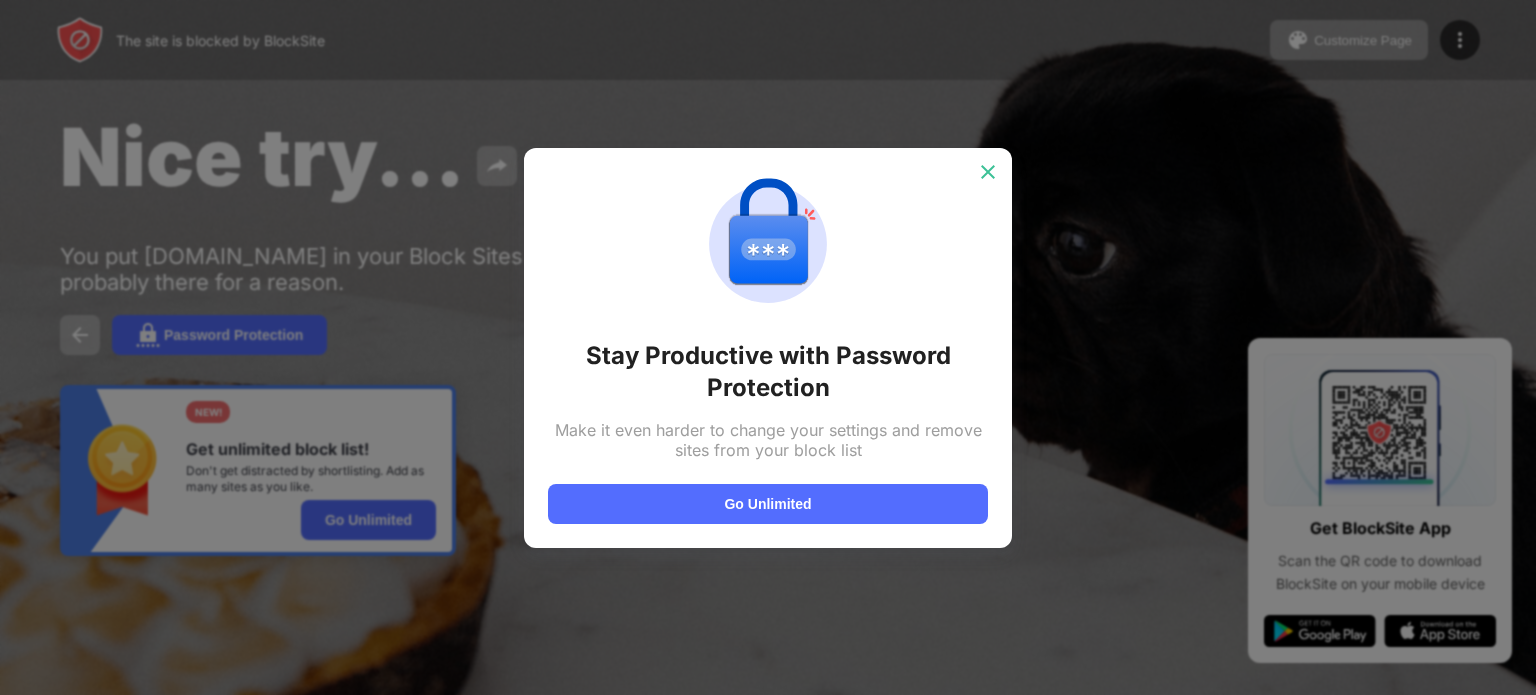 click at bounding box center [988, 172] 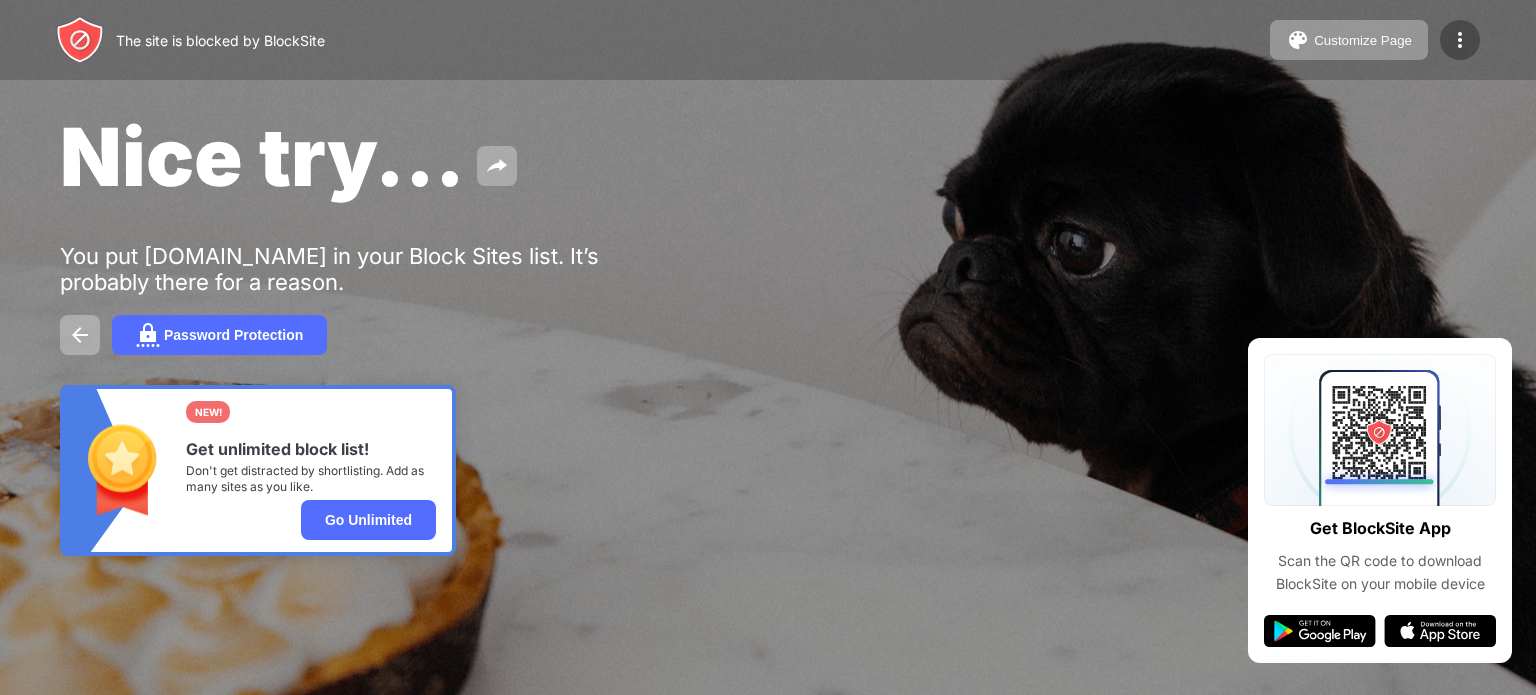 click at bounding box center [1460, 40] 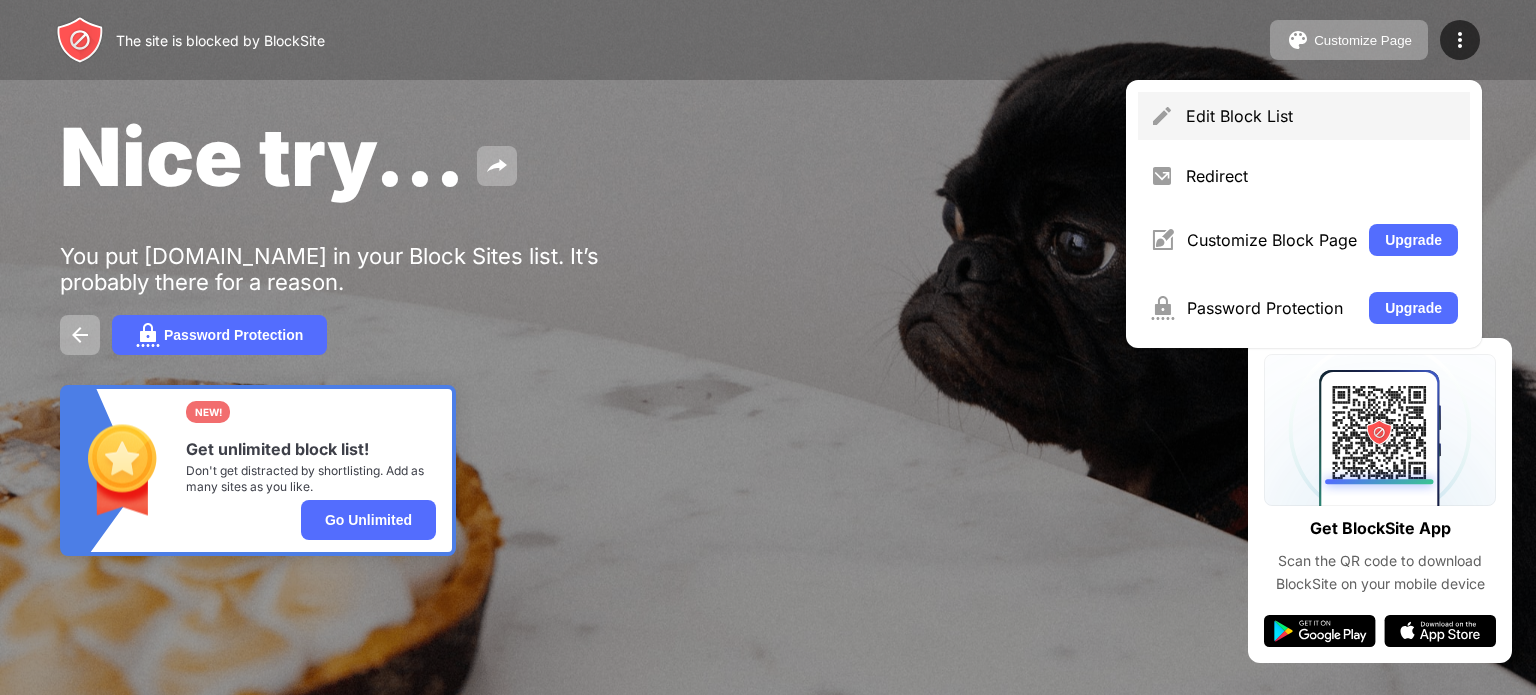 click on "Edit Block List" at bounding box center (1304, 116) 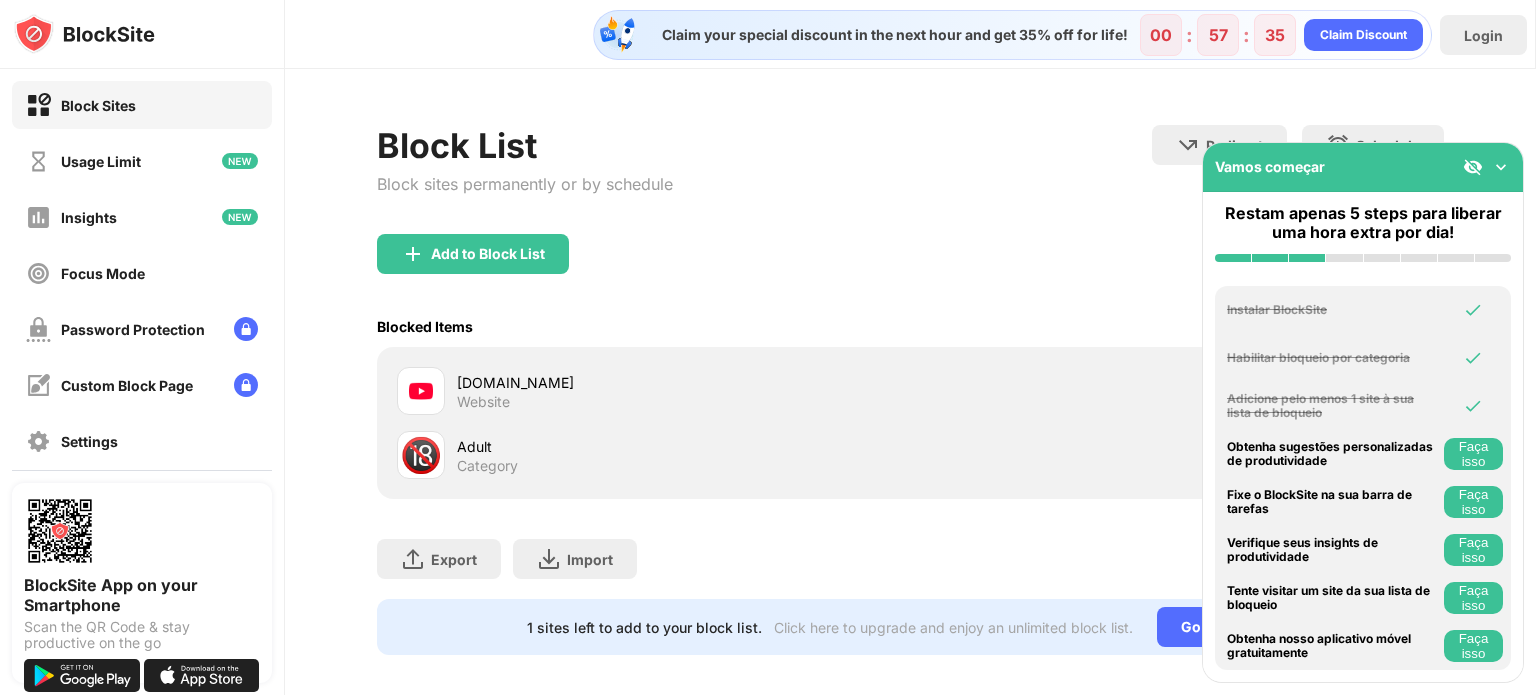 click at bounding box center (1501, 167) 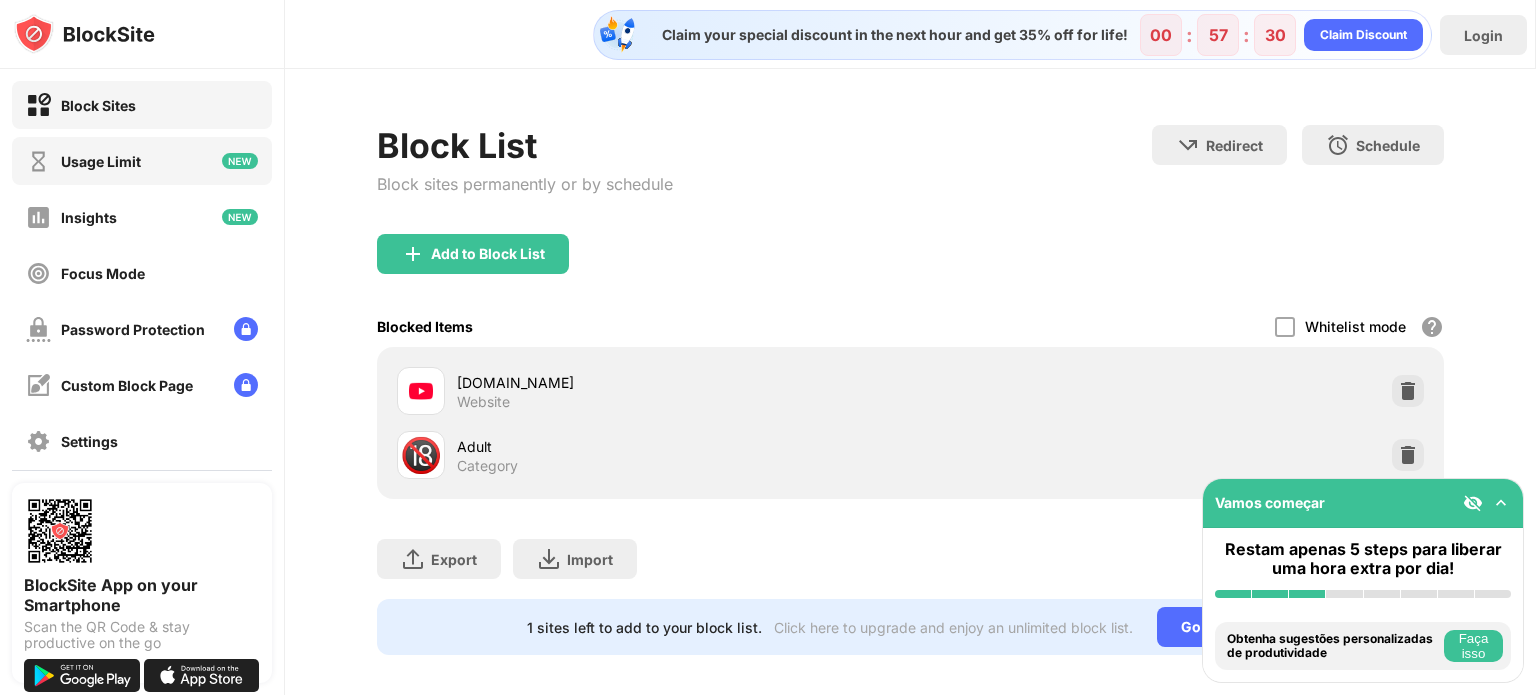 click on "Usage Limit" at bounding box center [101, 161] 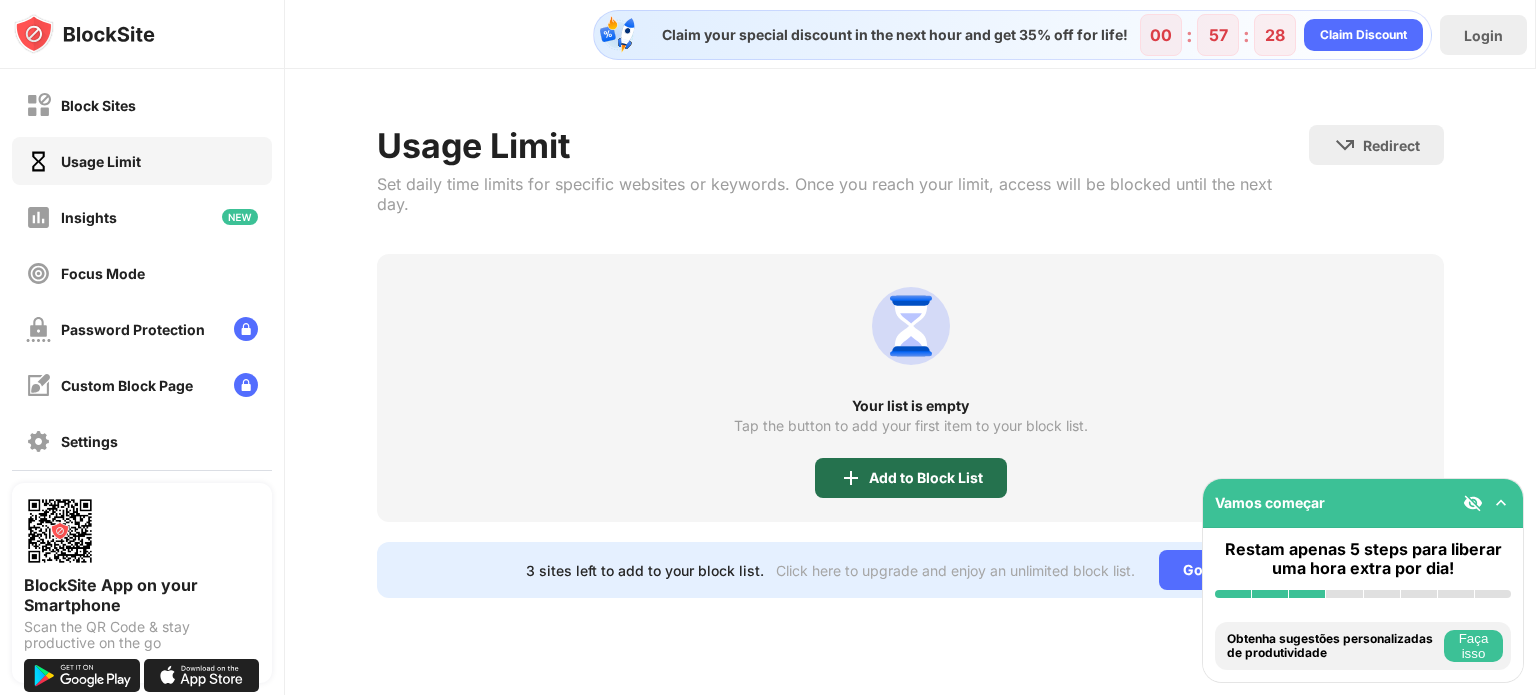 click on "Add to Block List" at bounding box center [926, 478] 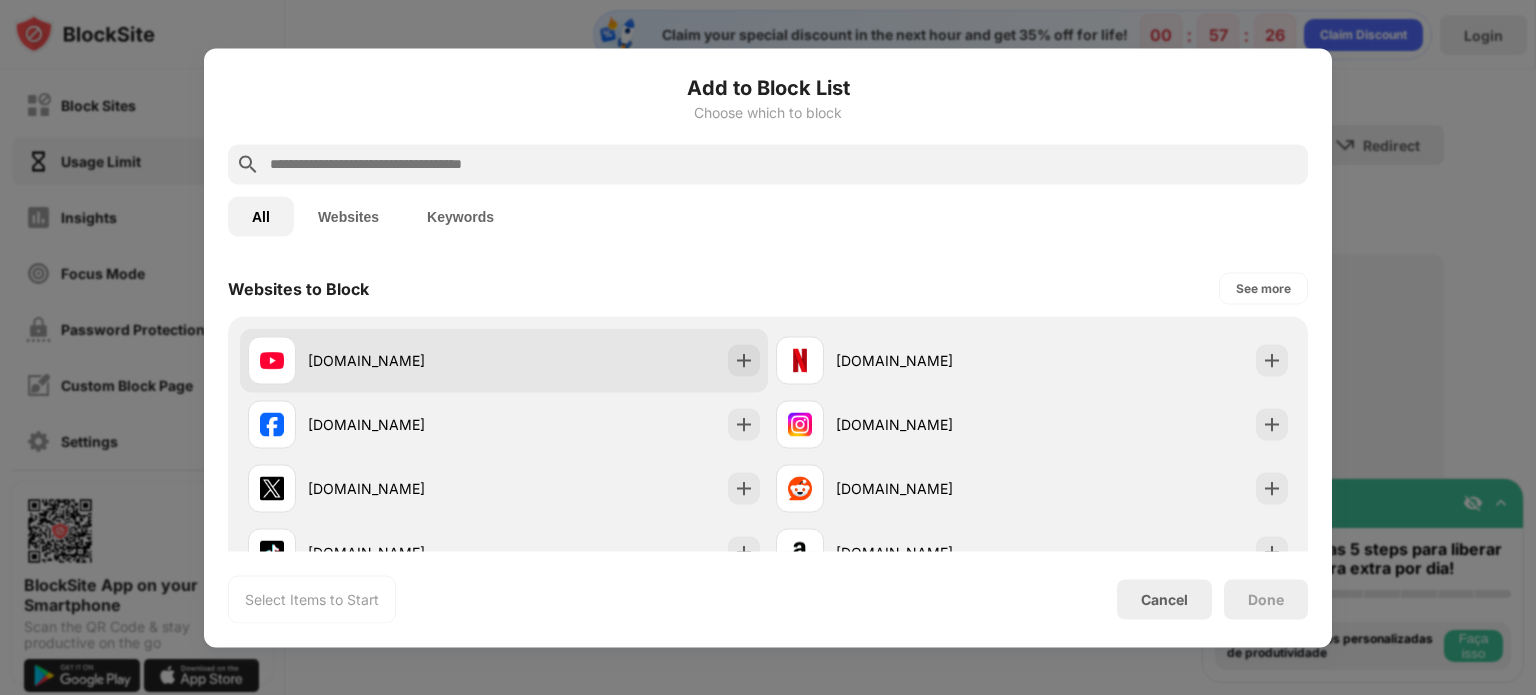click on "youtube.com" at bounding box center [406, 360] 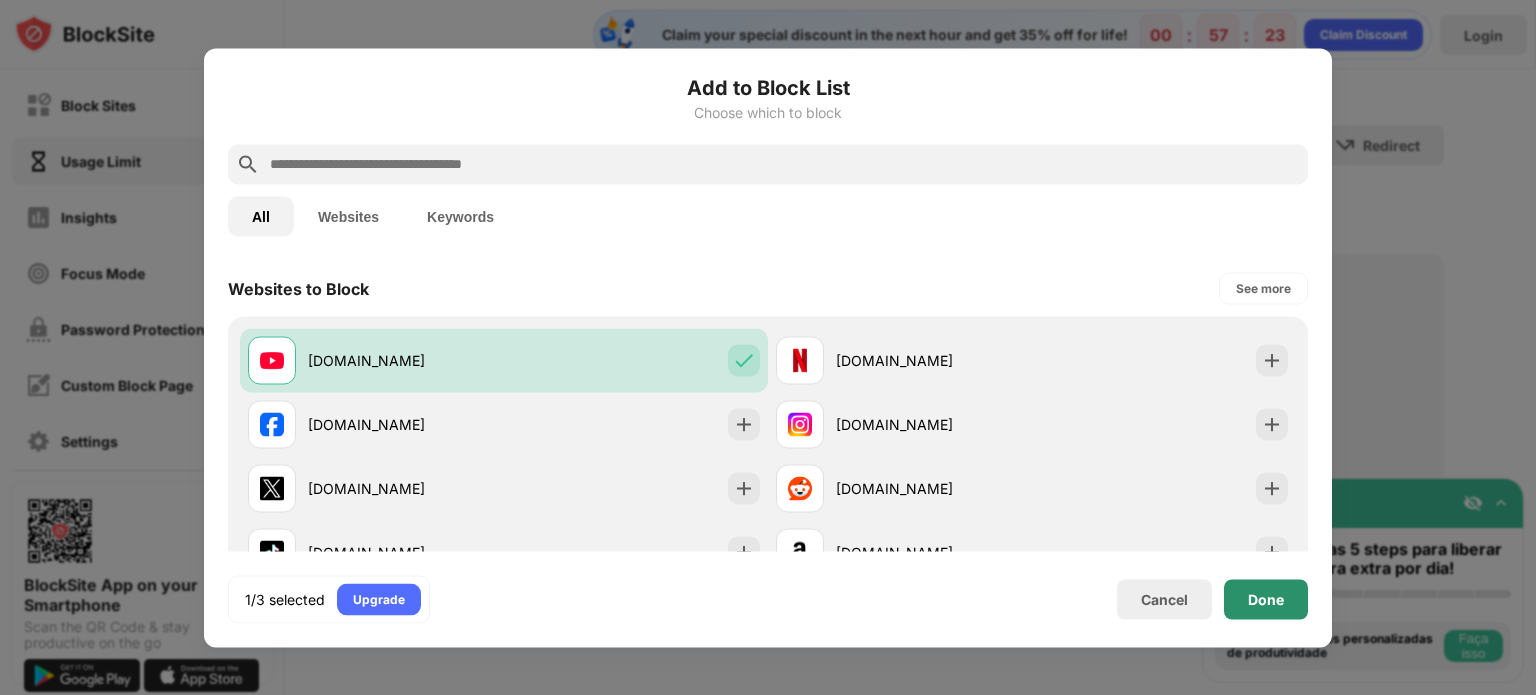 click on "Done" at bounding box center (1266, 599) 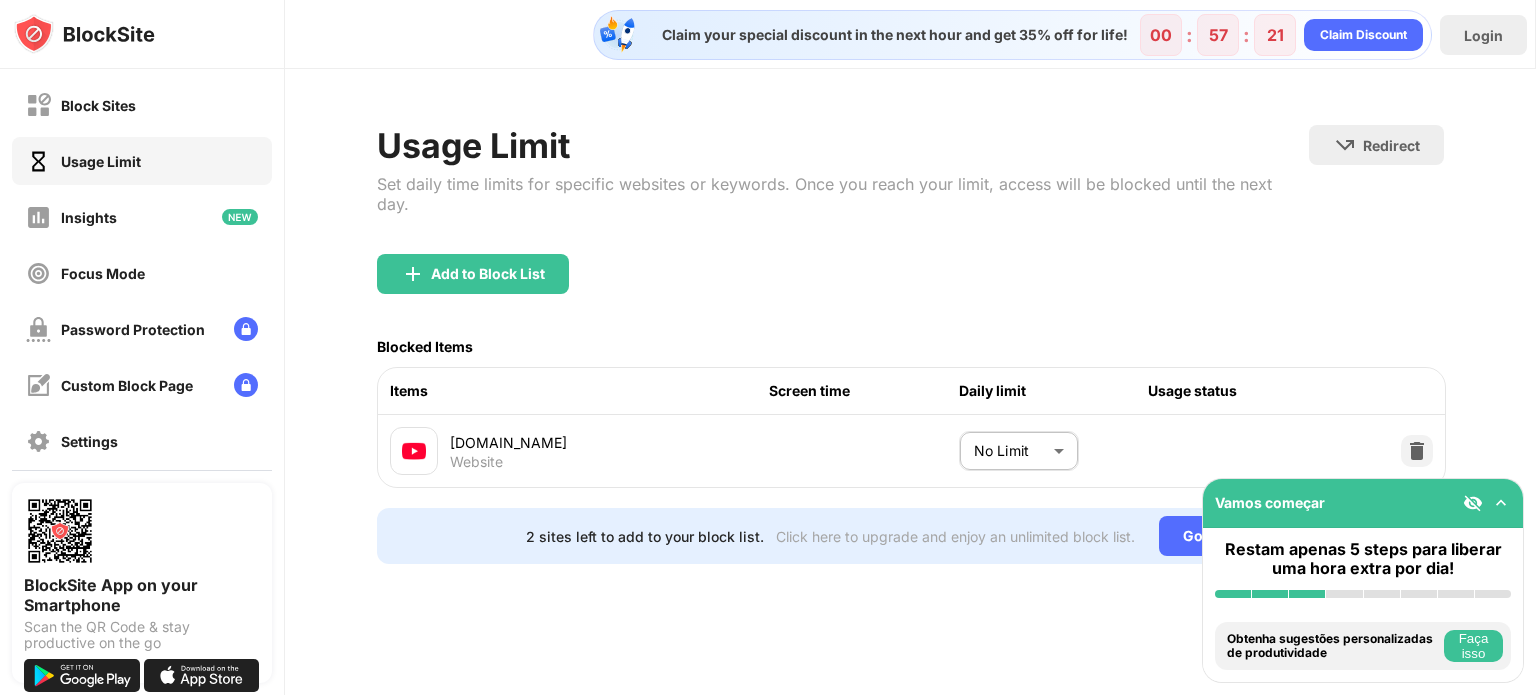 click at bounding box center [1501, 503] 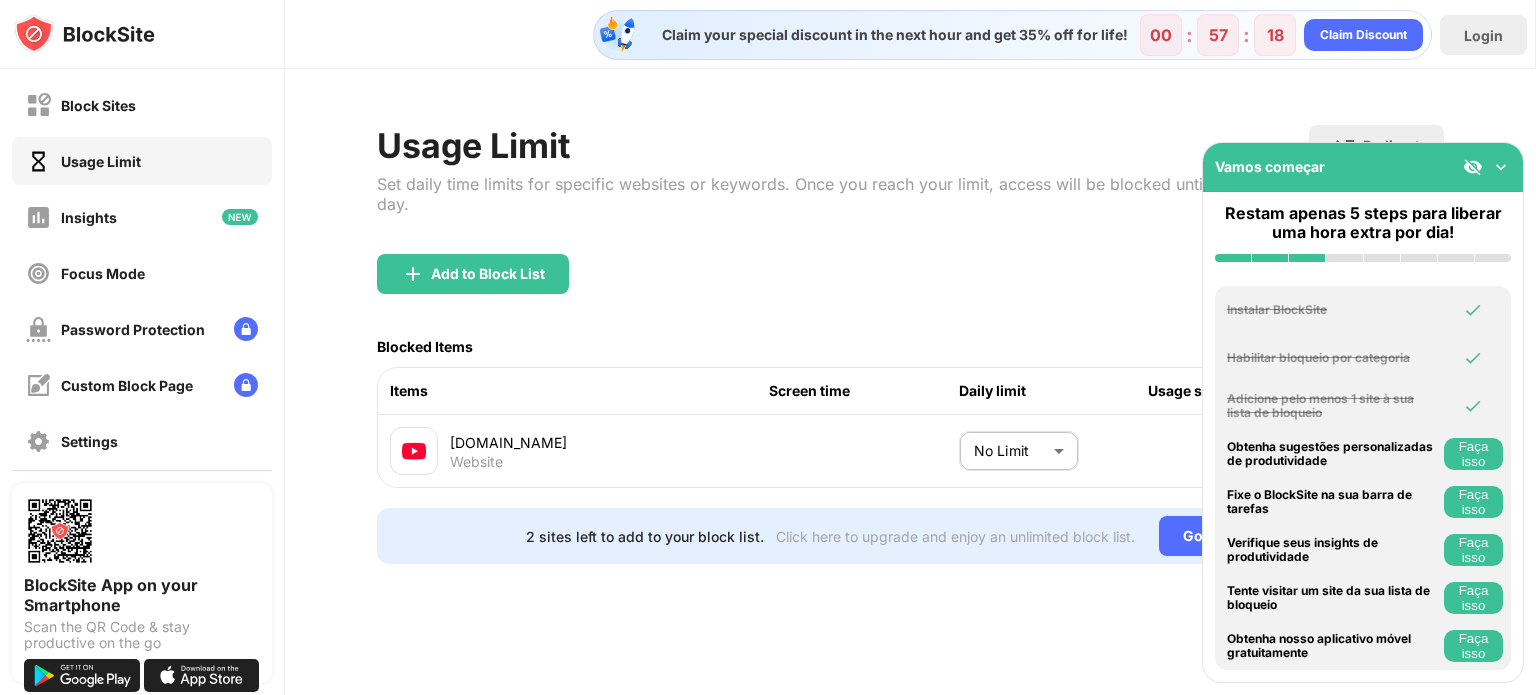 click at bounding box center [1501, 167] 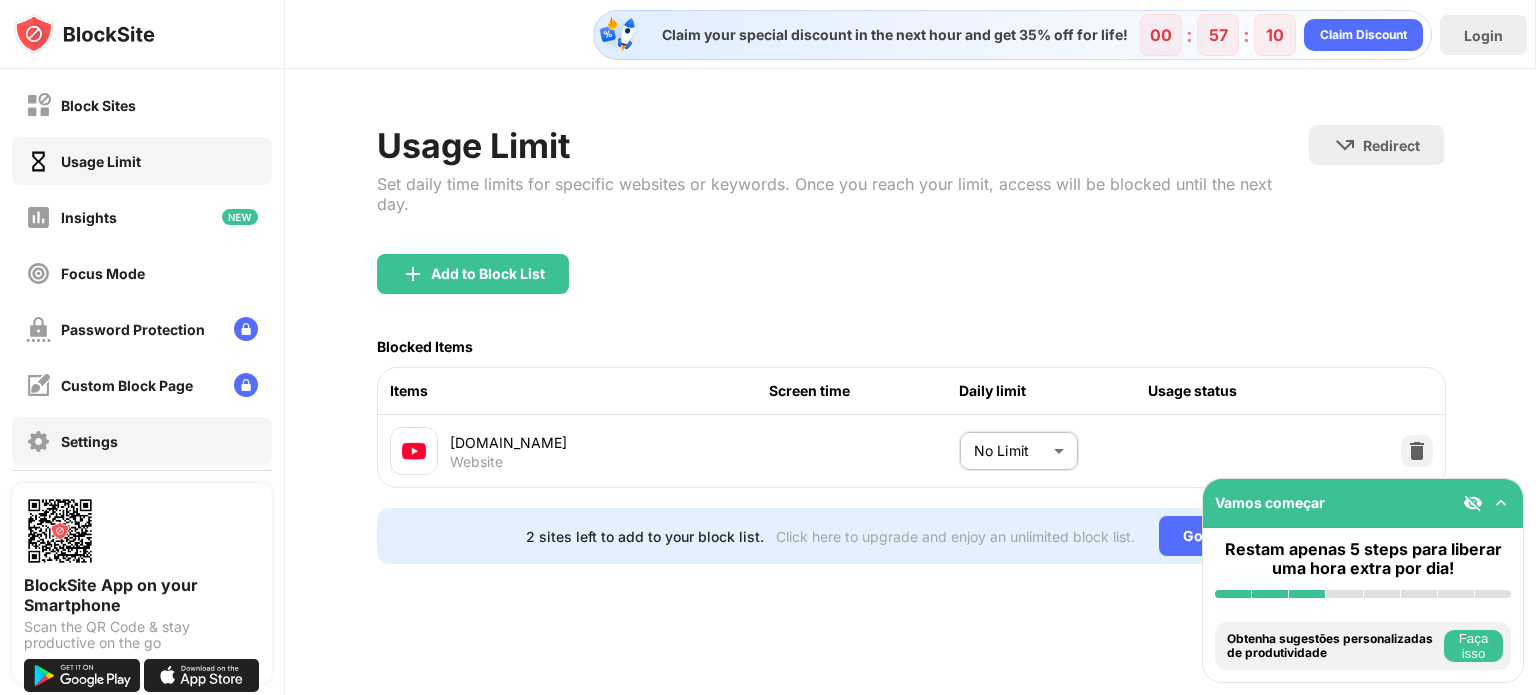 click on "Settings" at bounding box center [142, 441] 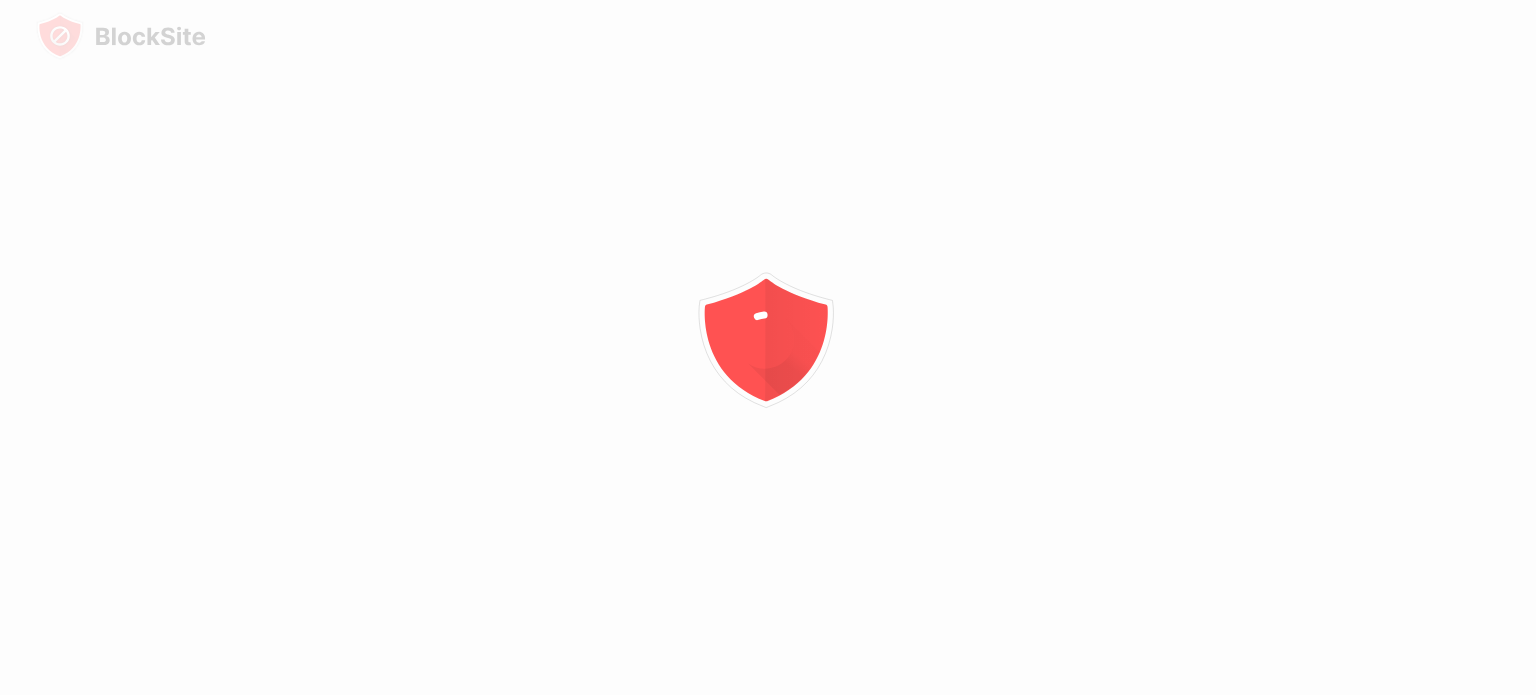 scroll, scrollTop: 0, scrollLeft: 0, axis: both 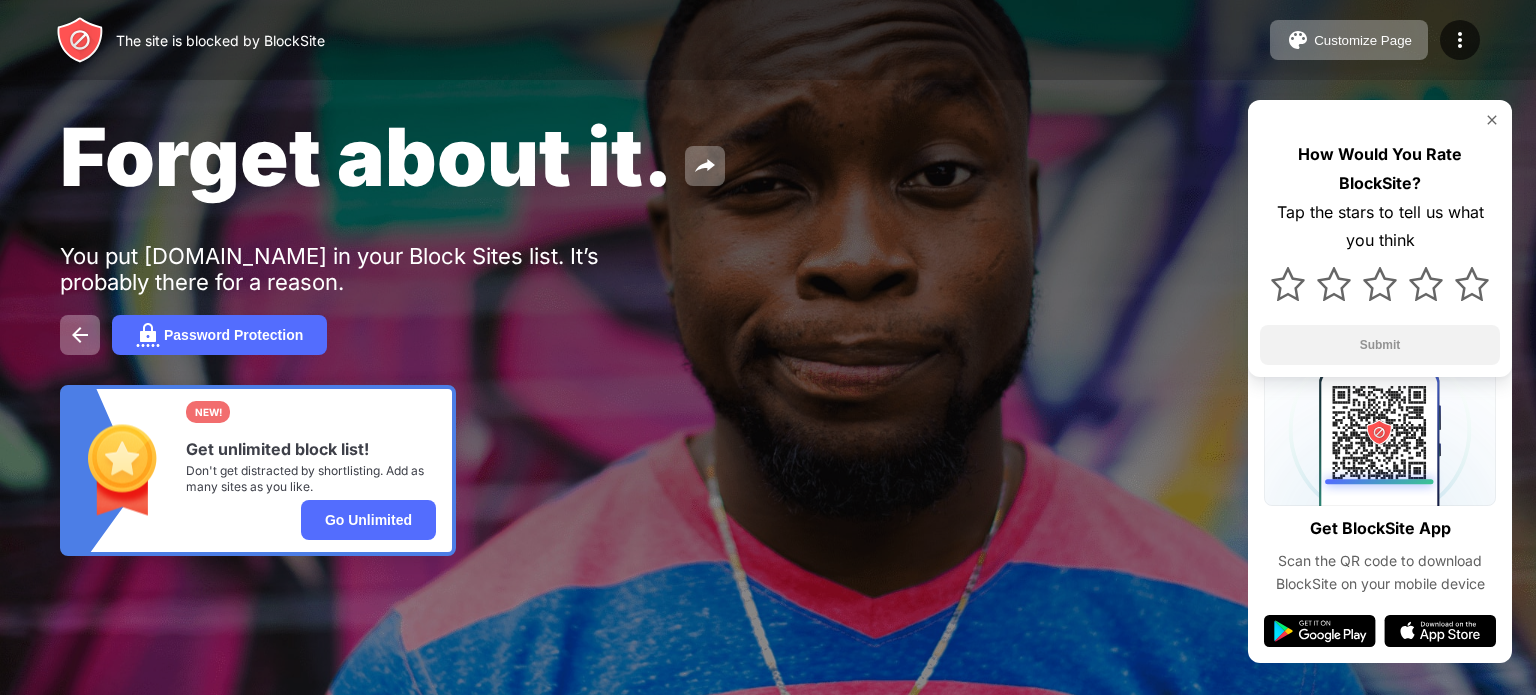 click at bounding box center [1492, 120] 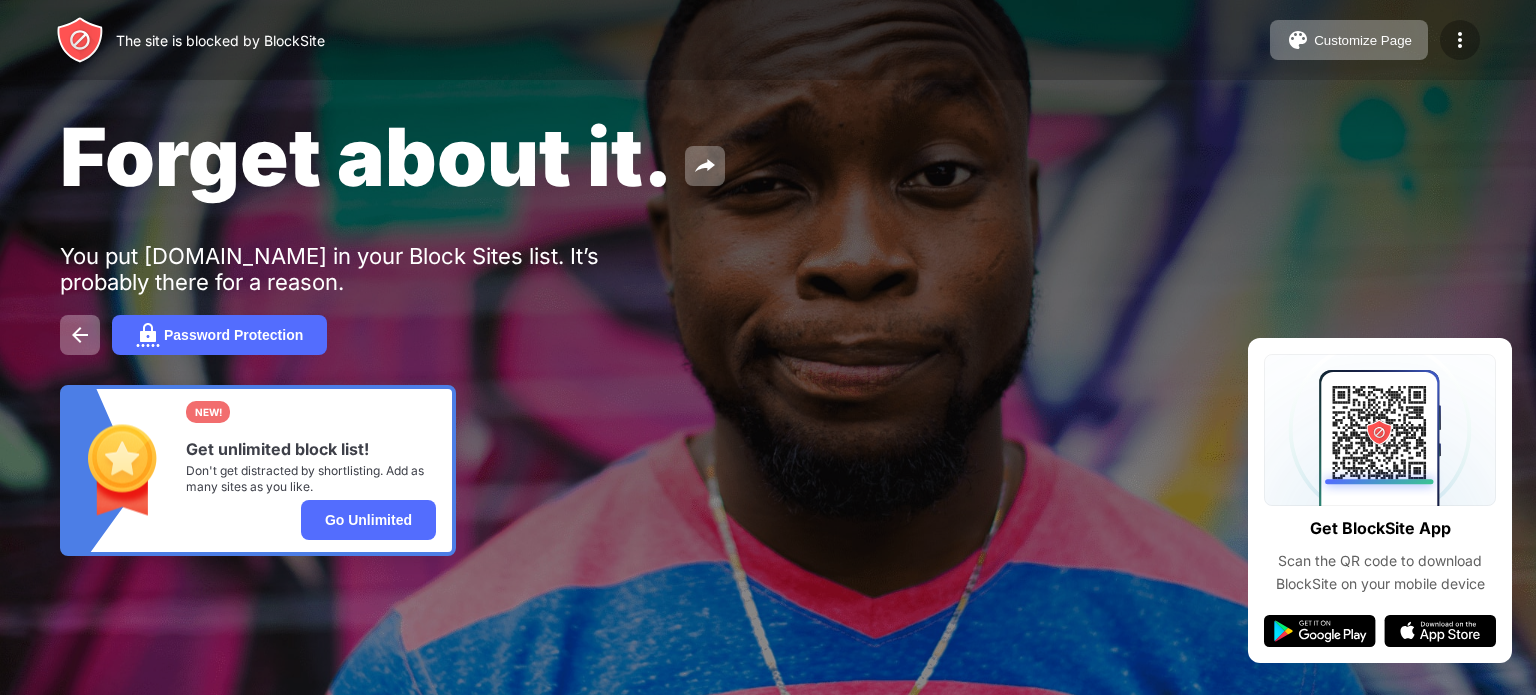 click at bounding box center [1460, 40] 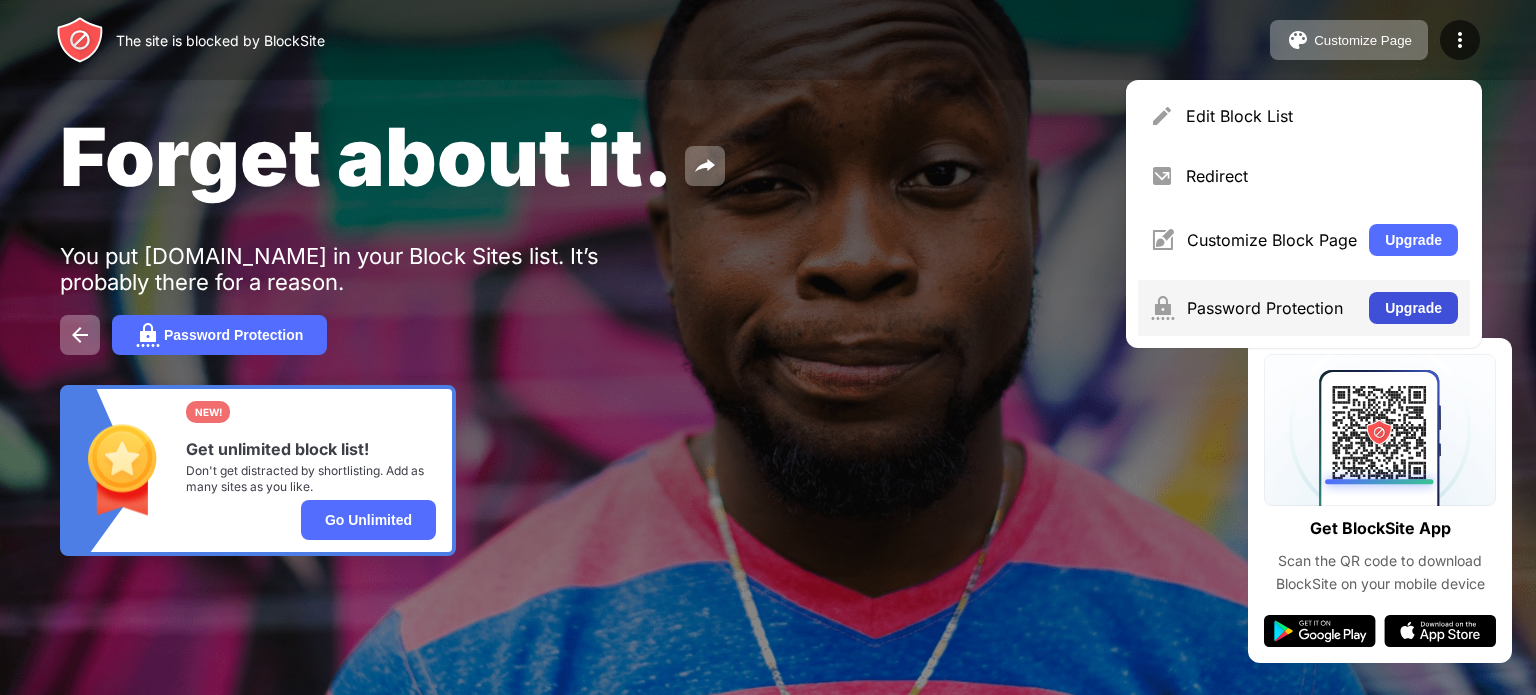 click on "Upgrade" at bounding box center [1413, 308] 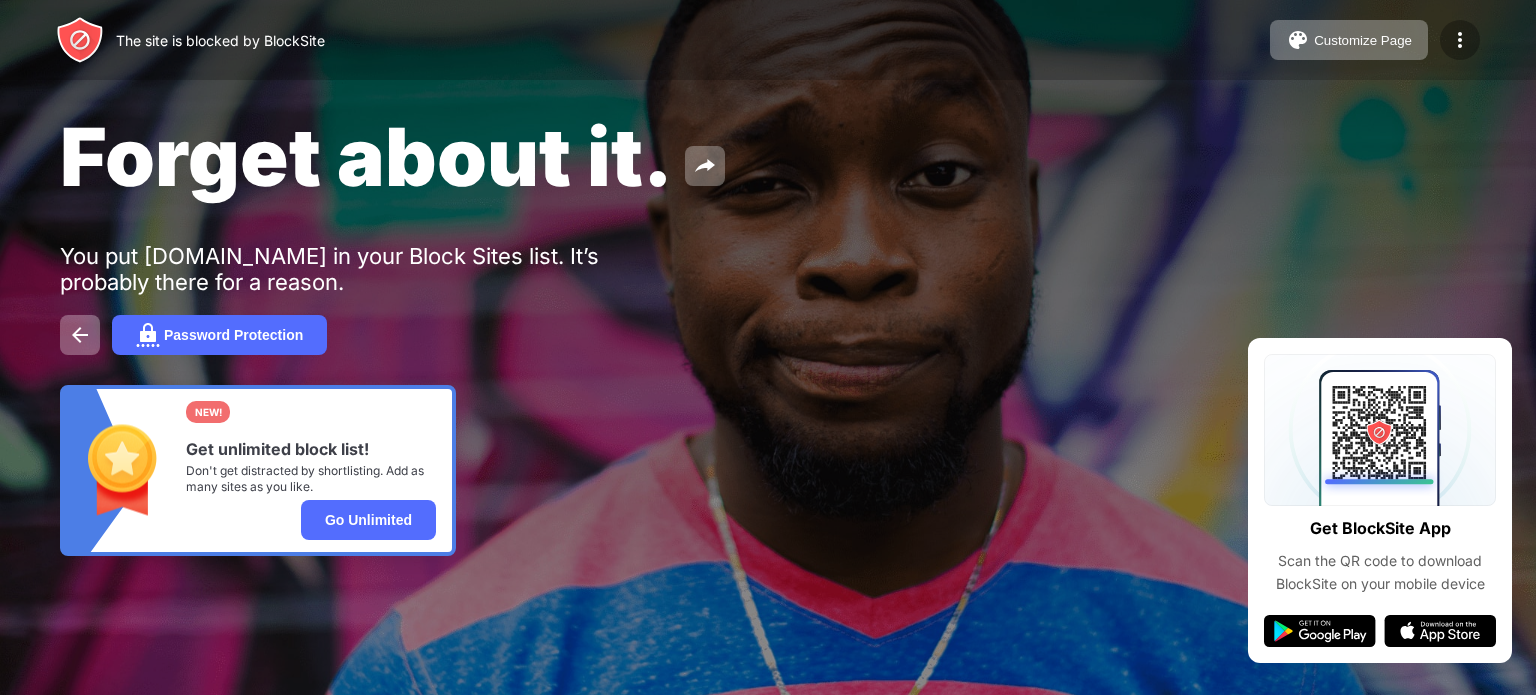 click at bounding box center [1460, 40] 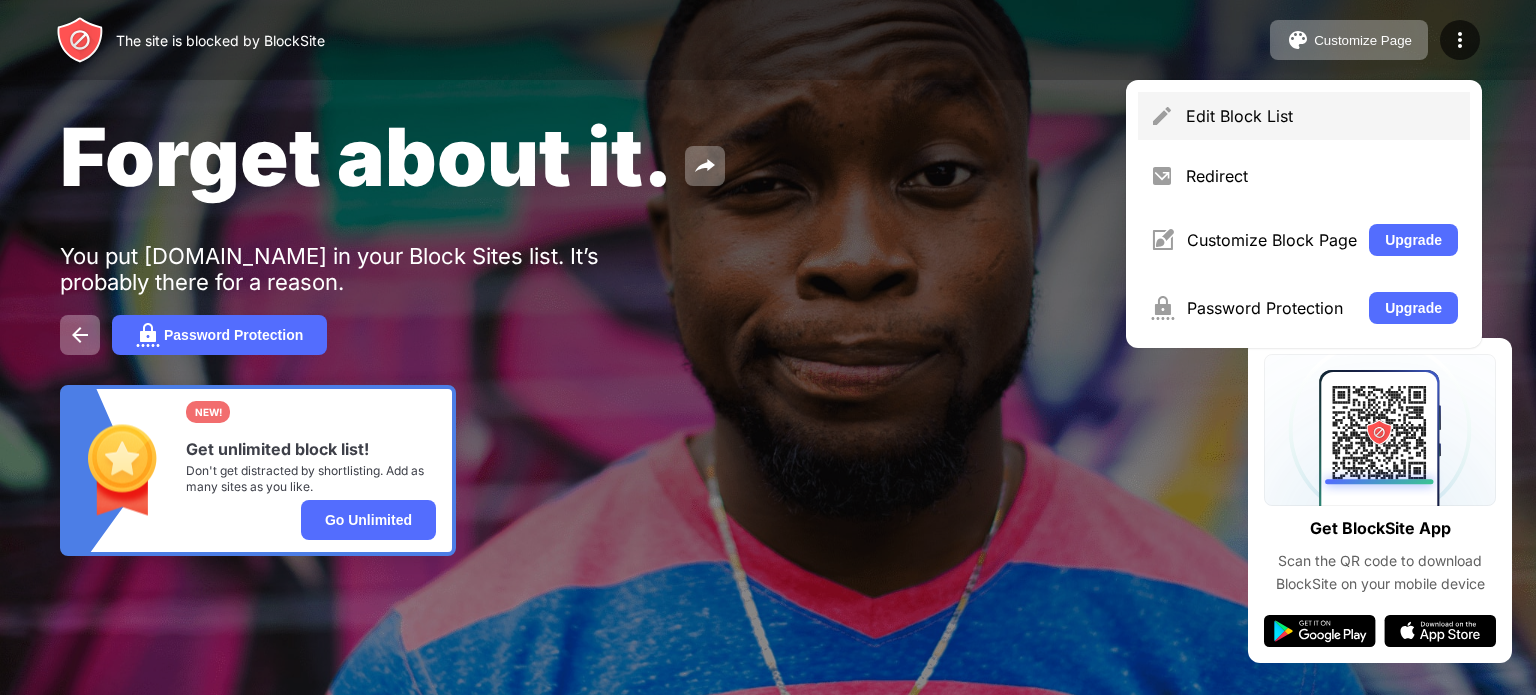 click on "Edit Block List" at bounding box center (1322, 116) 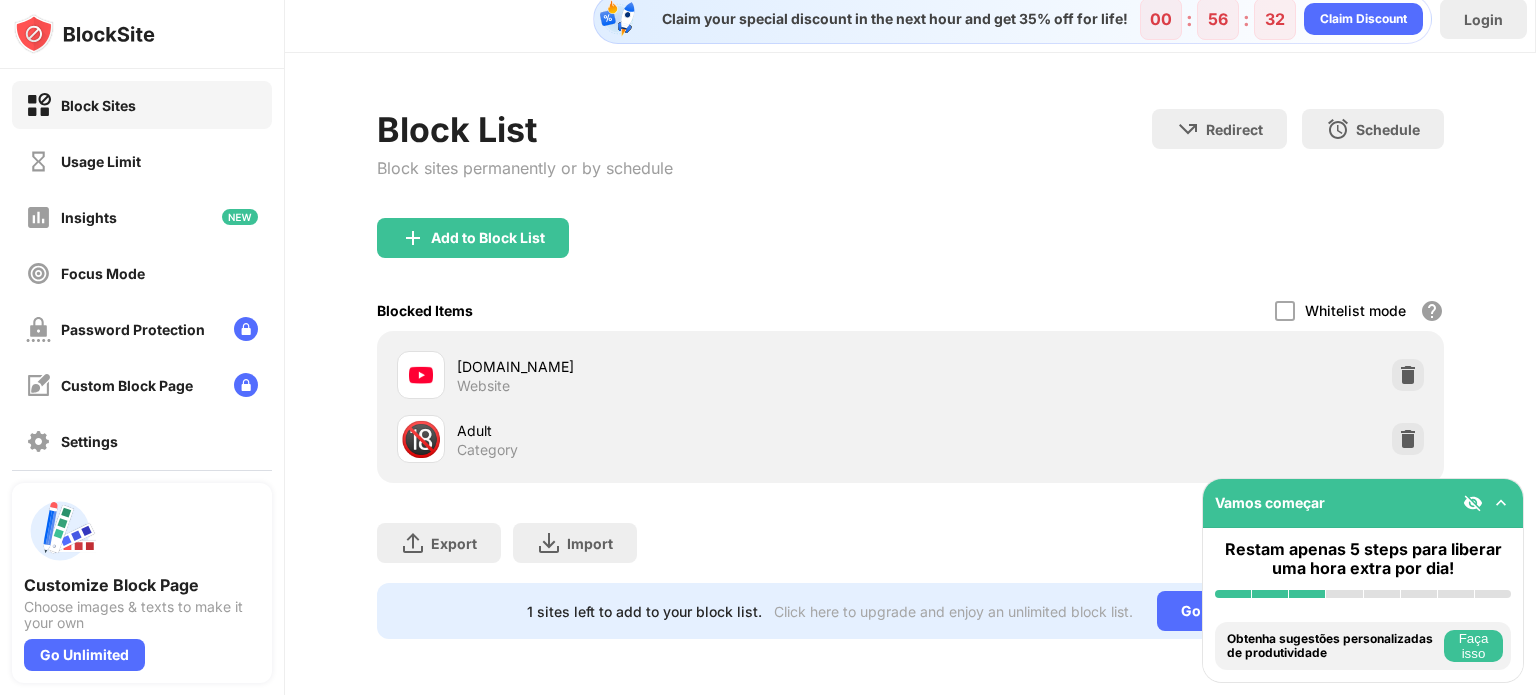 scroll, scrollTop: 0, scrollLeft: 0, axis: both 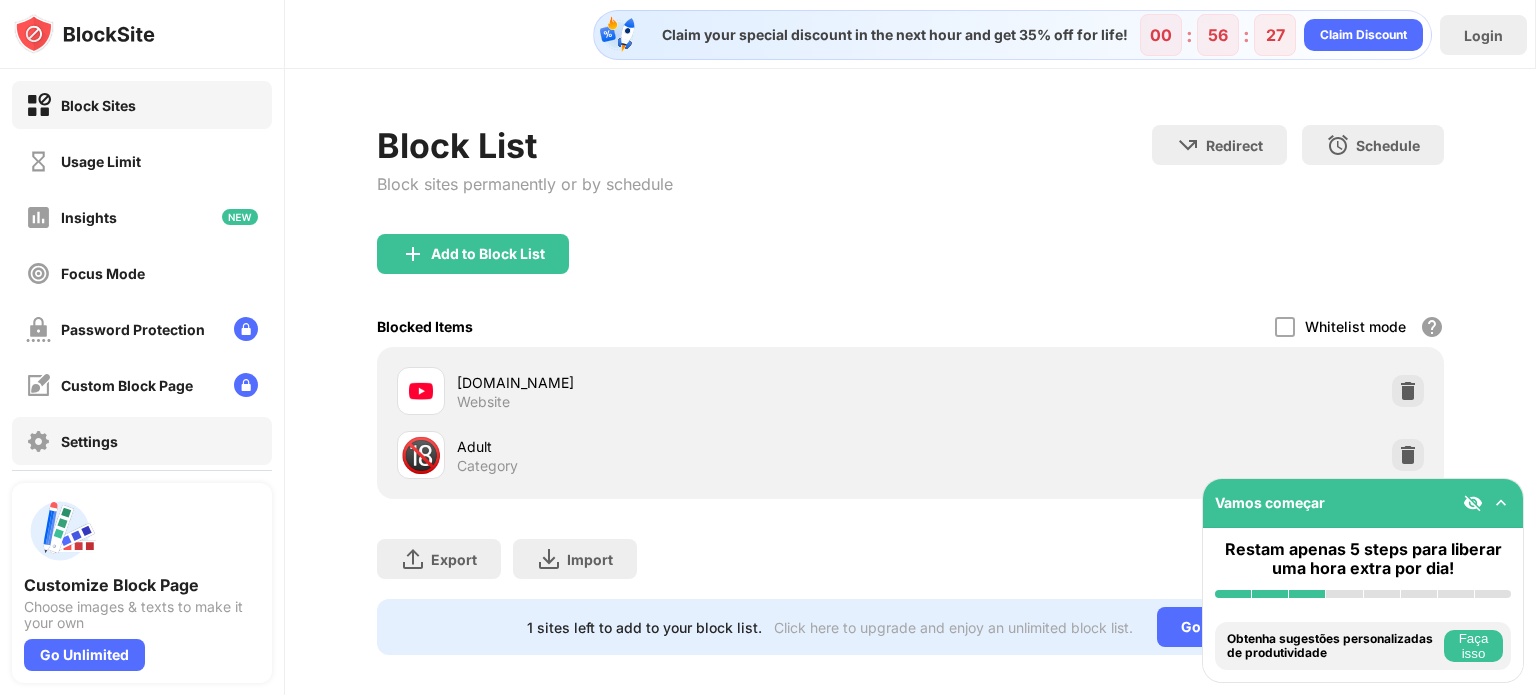 click on "Settings" at bounding box center [89, 441] 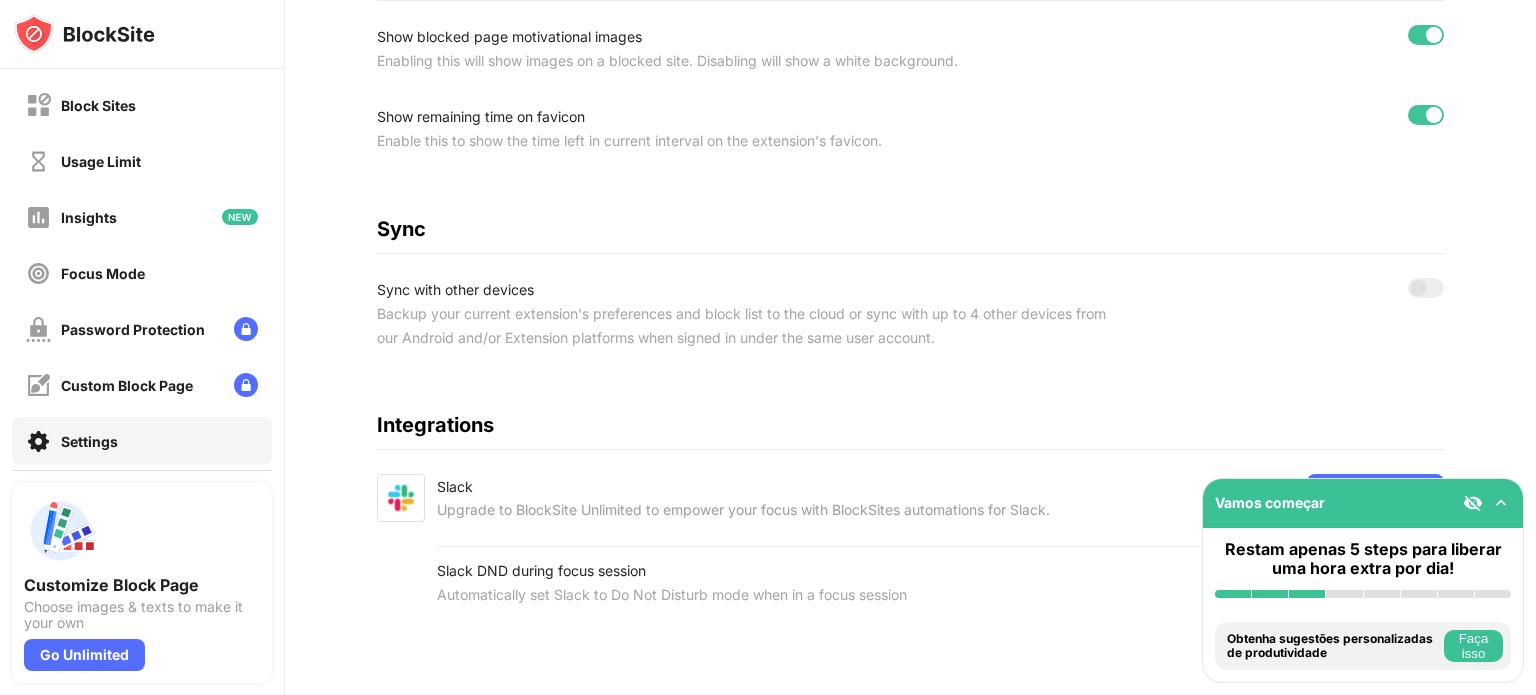 scroll, scrollTop: 0, scrollLeft: 0, axis: both 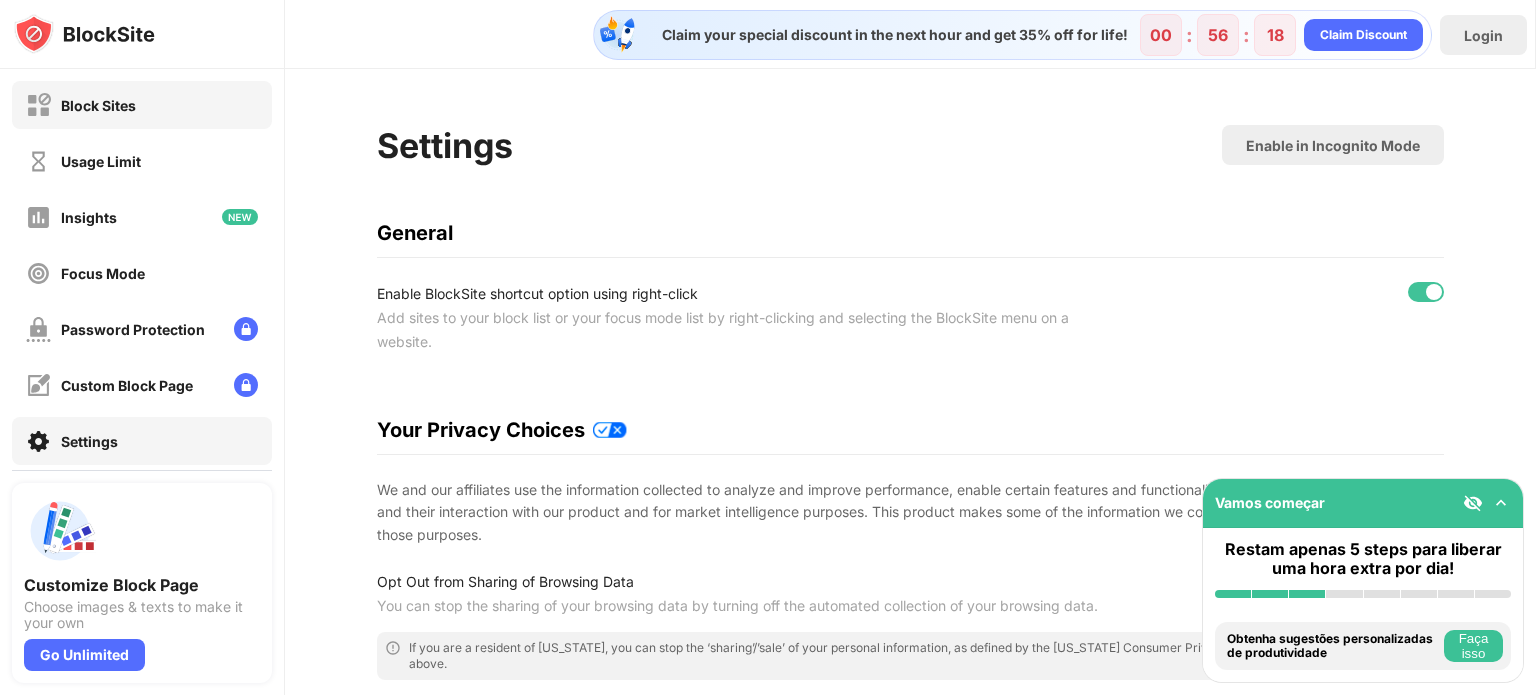 click on "Block Sites" at bounding box center [142, 105] 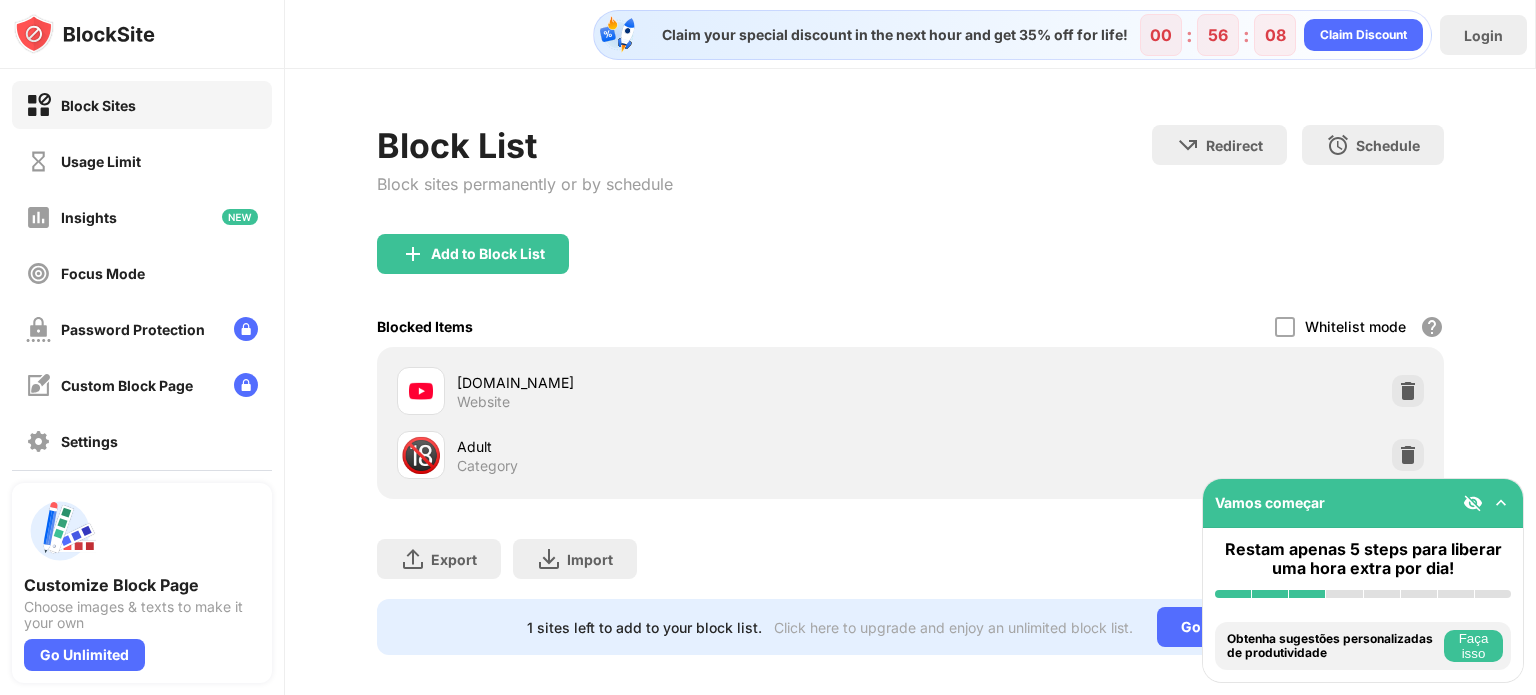 click on "Faça isso" at bounding box center [1473, 646] 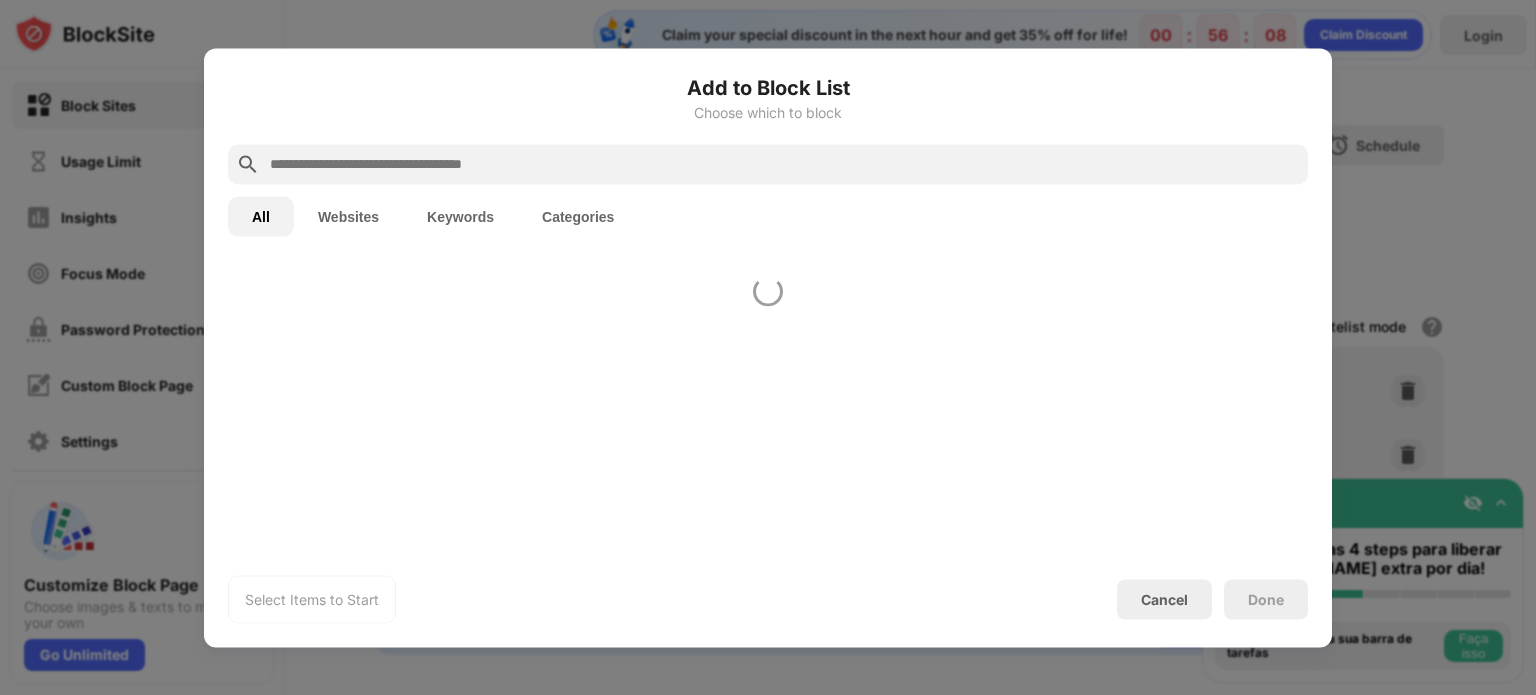 click at bounding box center [768, 347] 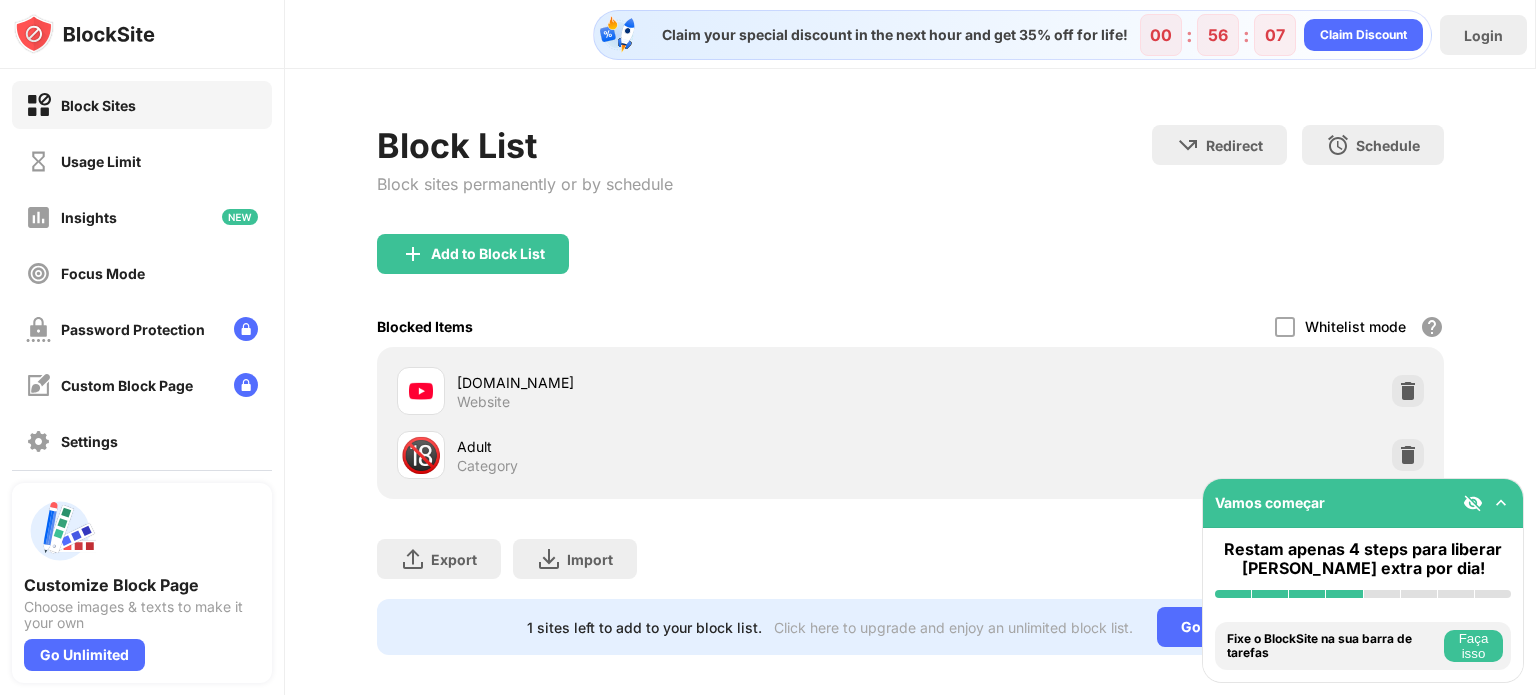 scroll, scrollTop: 0, scrollLeft: 0, axis: both 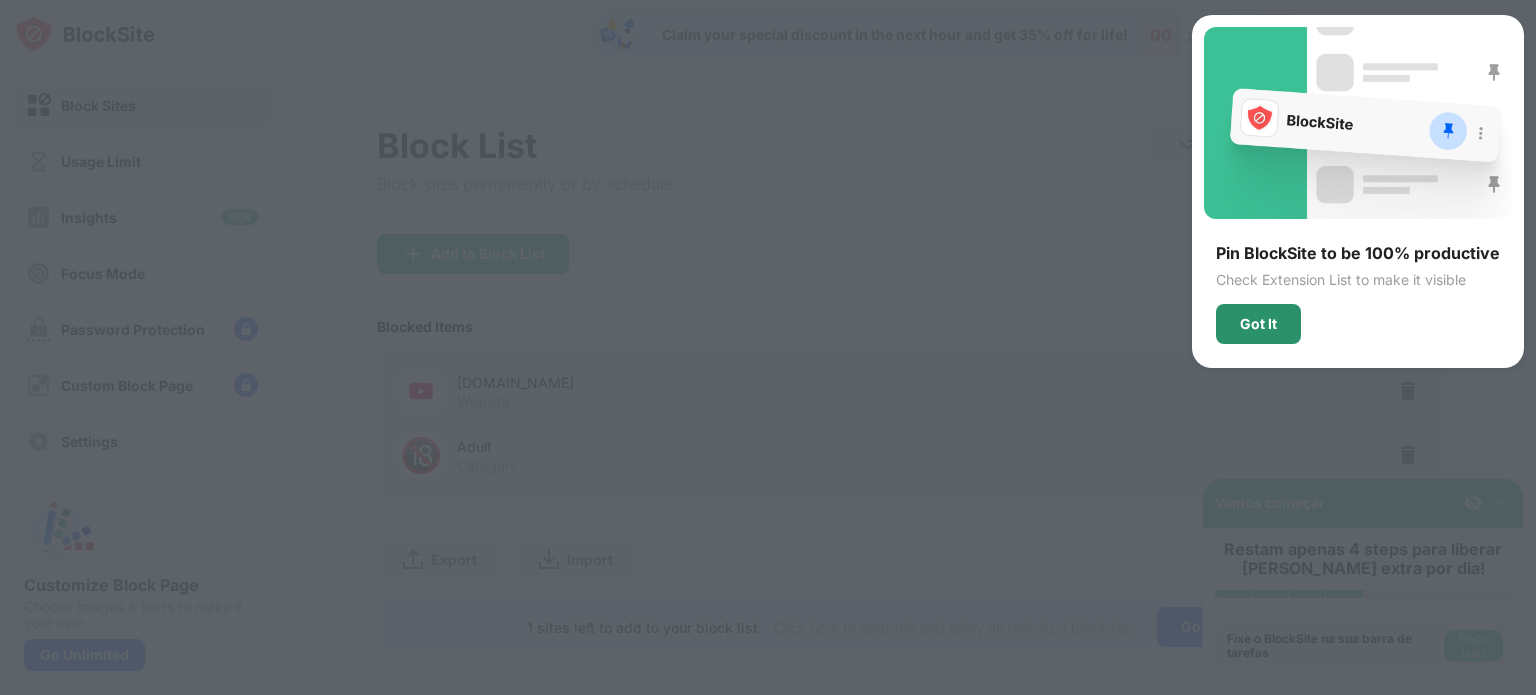 click on "Got It" at bounding box center (1258, 324) 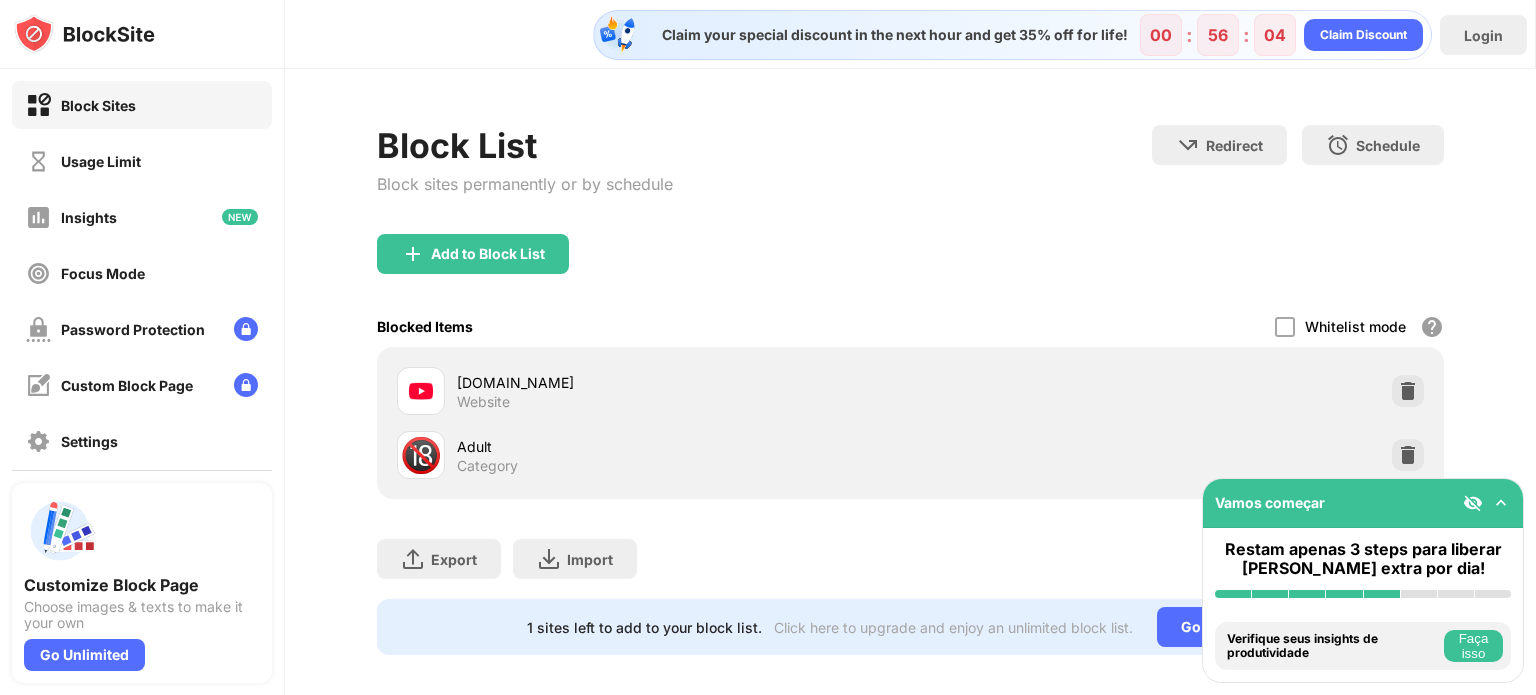 click on "Faça isso" at bounding box center [1473, 646] 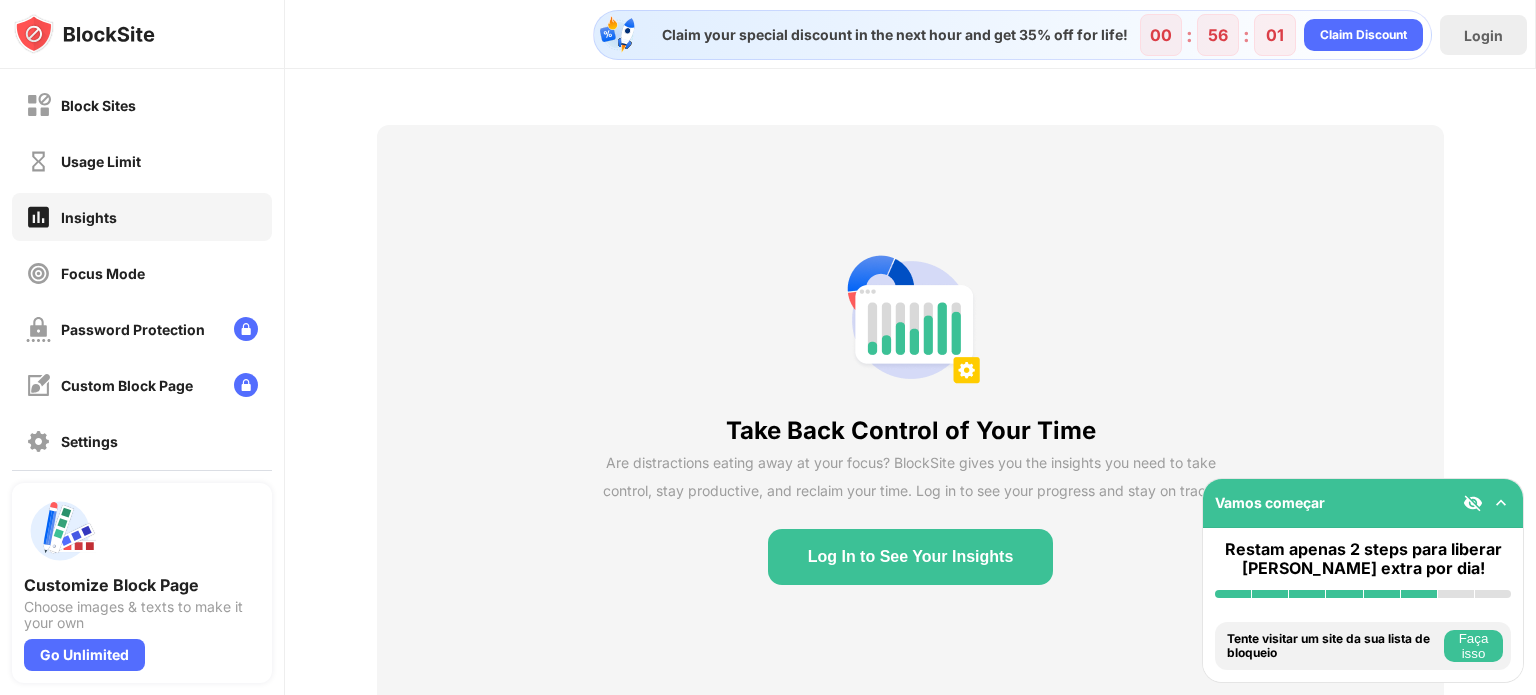 click on "Faça isso" at bounding box center (1473, 646) 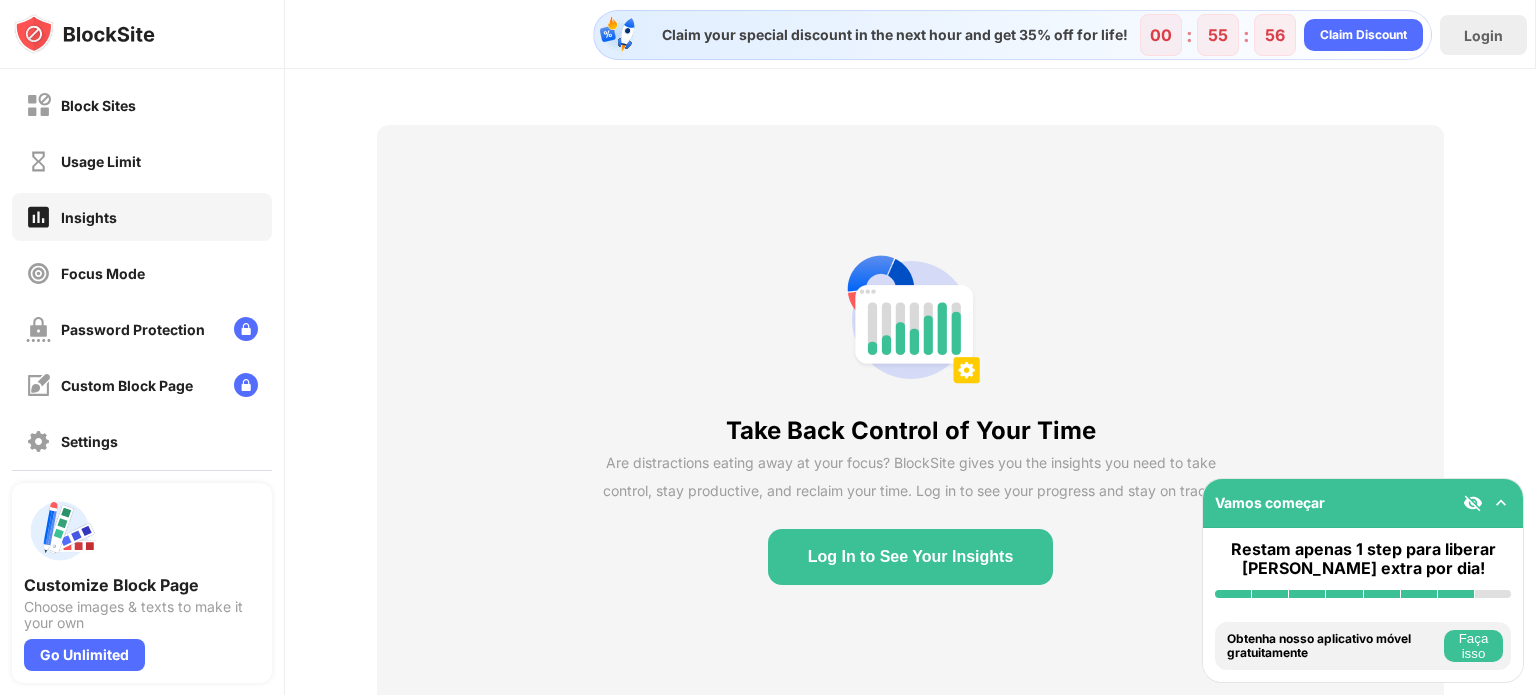 click on "Faça isso" at bounding box center (1473, 646) 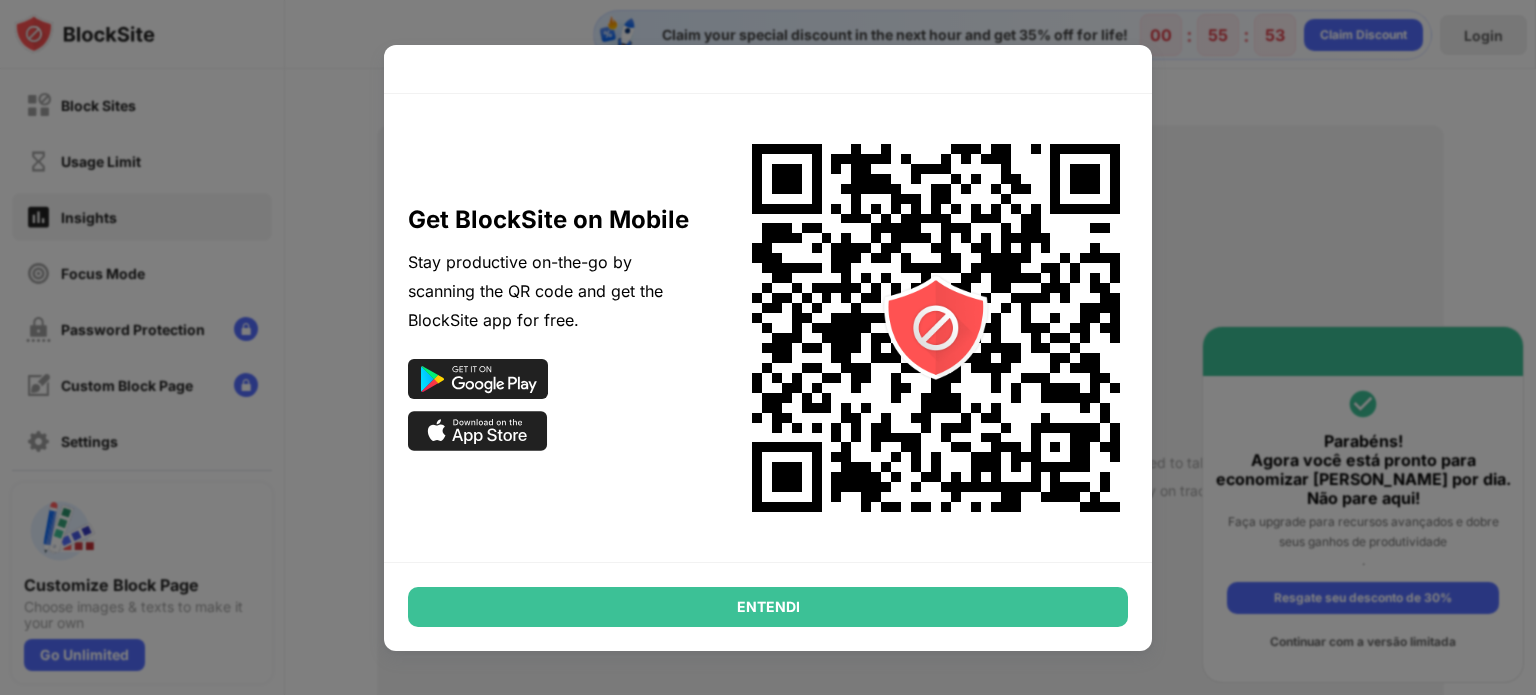 click on "ENTENDI" at bounding box center [768, 607] 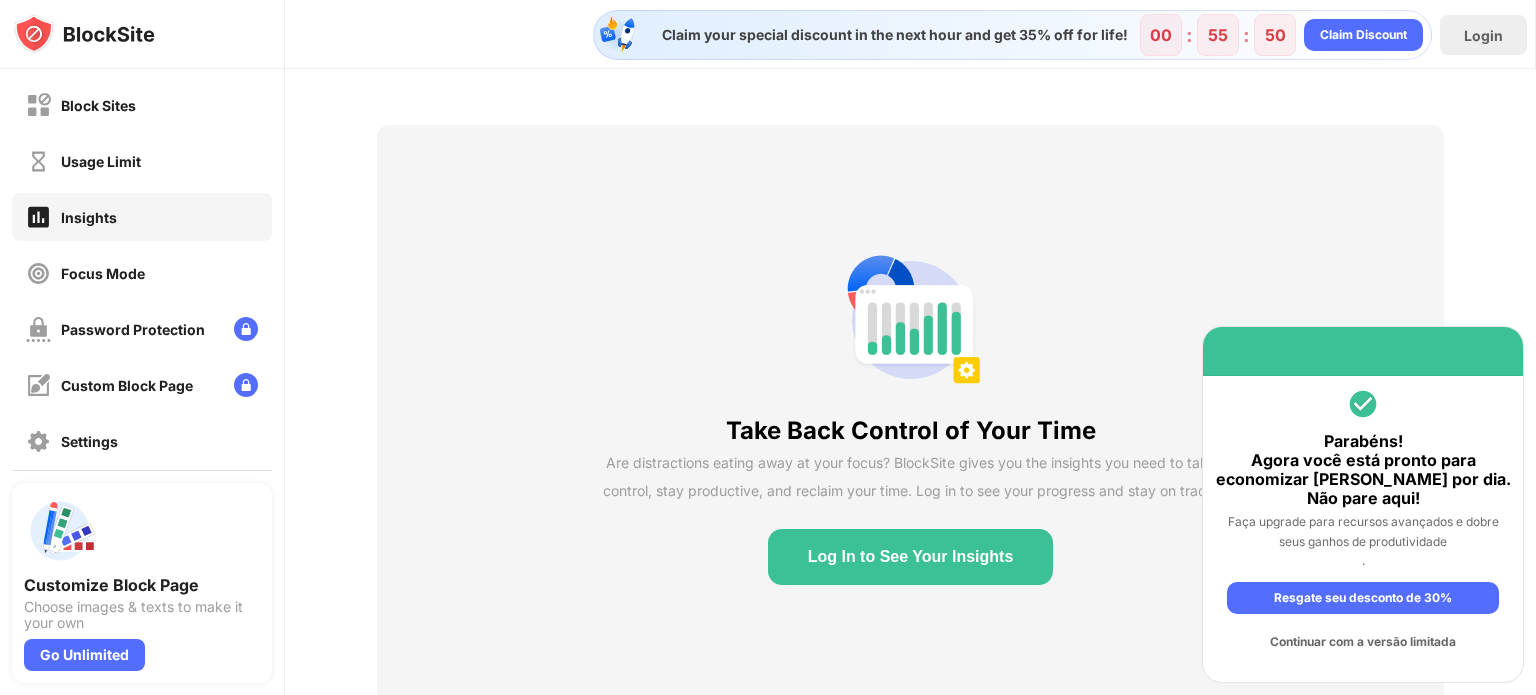 click on "Continuar com a versão limitada" at bounding box center (1363, 642) 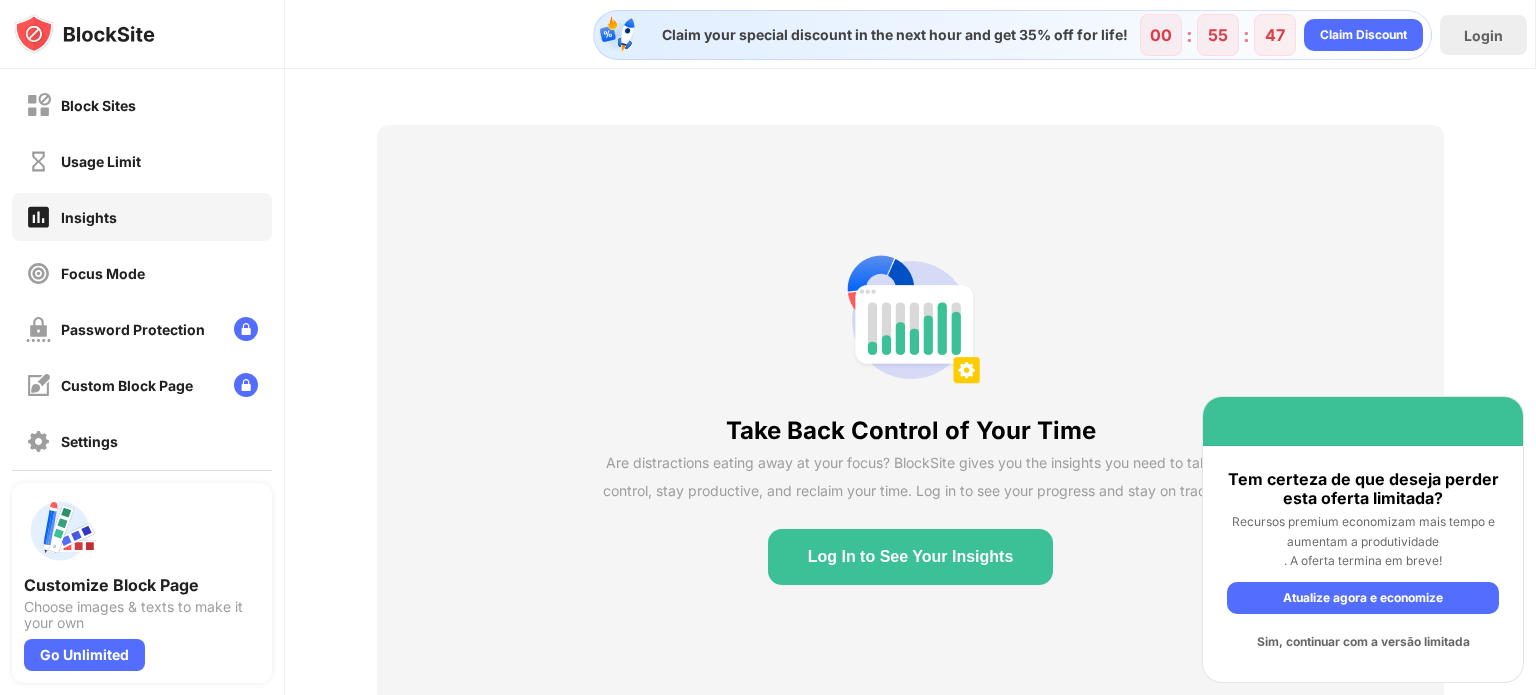 click on "Sim, continuar com a versão limitada" at bounding box center (1363, 642) 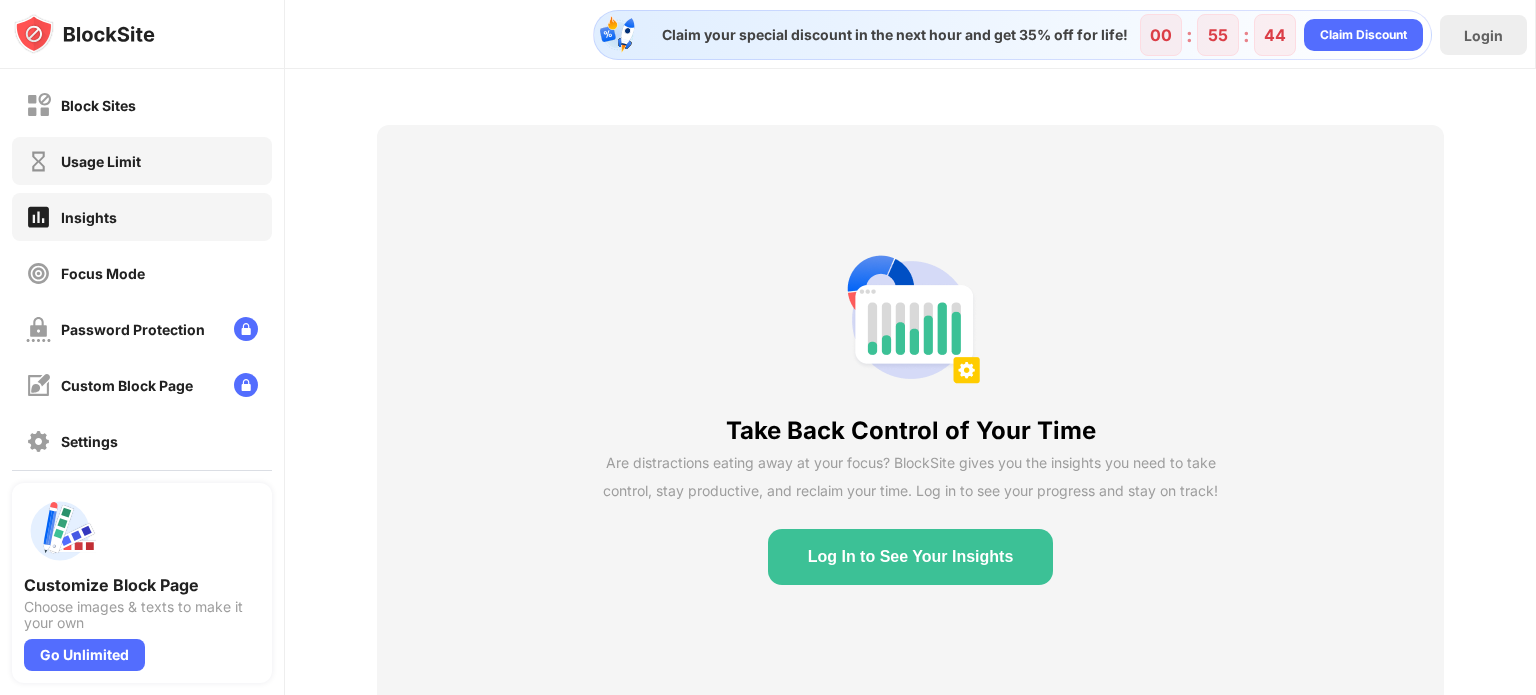 click on "Usage Limit" at bounding box center (101, 161) 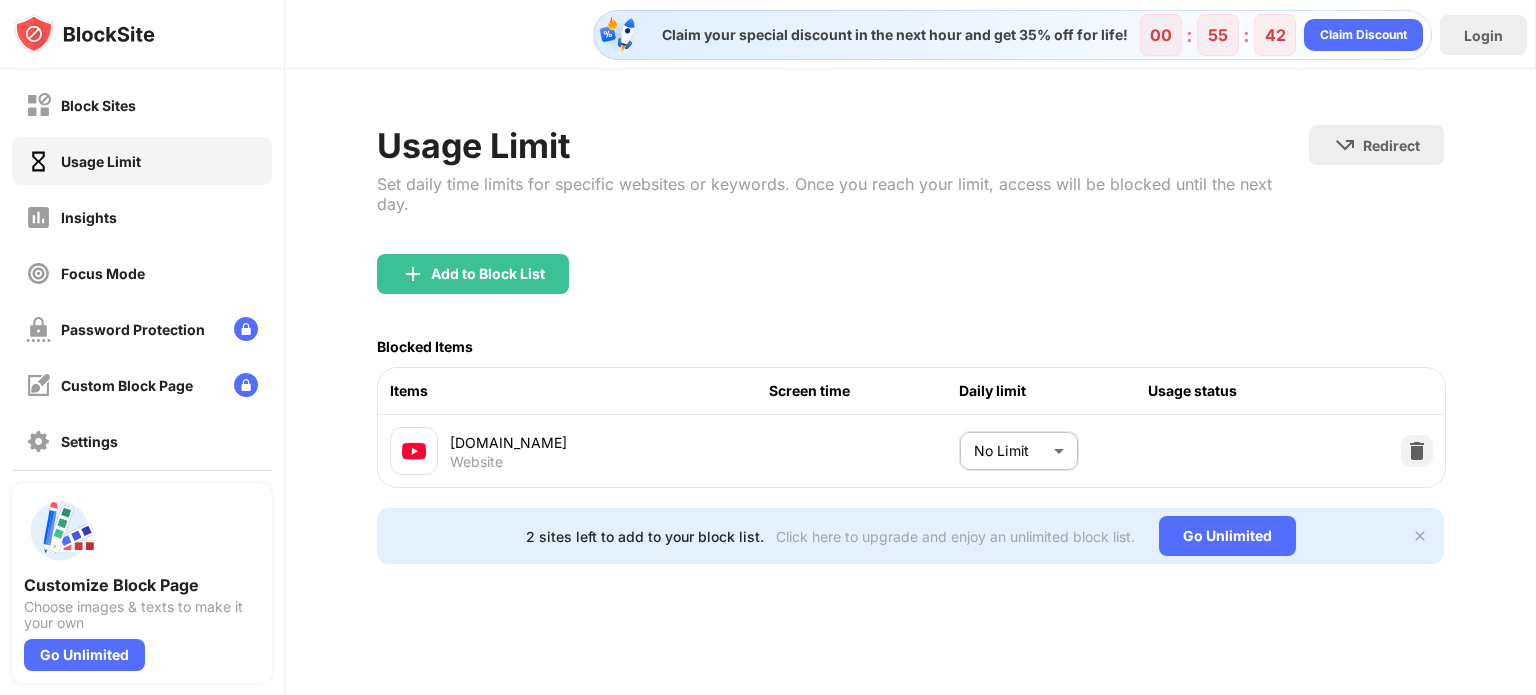click on "Block Sites Usage Limit Insights Focus Mode Password Protection Custom Block Page Settings About Blocking Sync with other devices Disabled Customize Block Page Choose images & texts to make it your own Go Unlimited Claim your special discount in the next hour and get 35% off for life! 00 : 55 : 42 Claim Discount Login Usage Limit Set daily time limits for specific websites or keywords. Once you reach your limit, access will be blocked until the next day. Redirect Choose a site to be redirected to when blocking is active Add to Block List Blocked Items Items Screen time Daily limit Usage status youtube.com Website No Limit ******** ​ 2 sites left to add to your block list. Click here to upgrade and enjoy an unlimited block list. Go Unlimited" at bounding box center (768, 347) 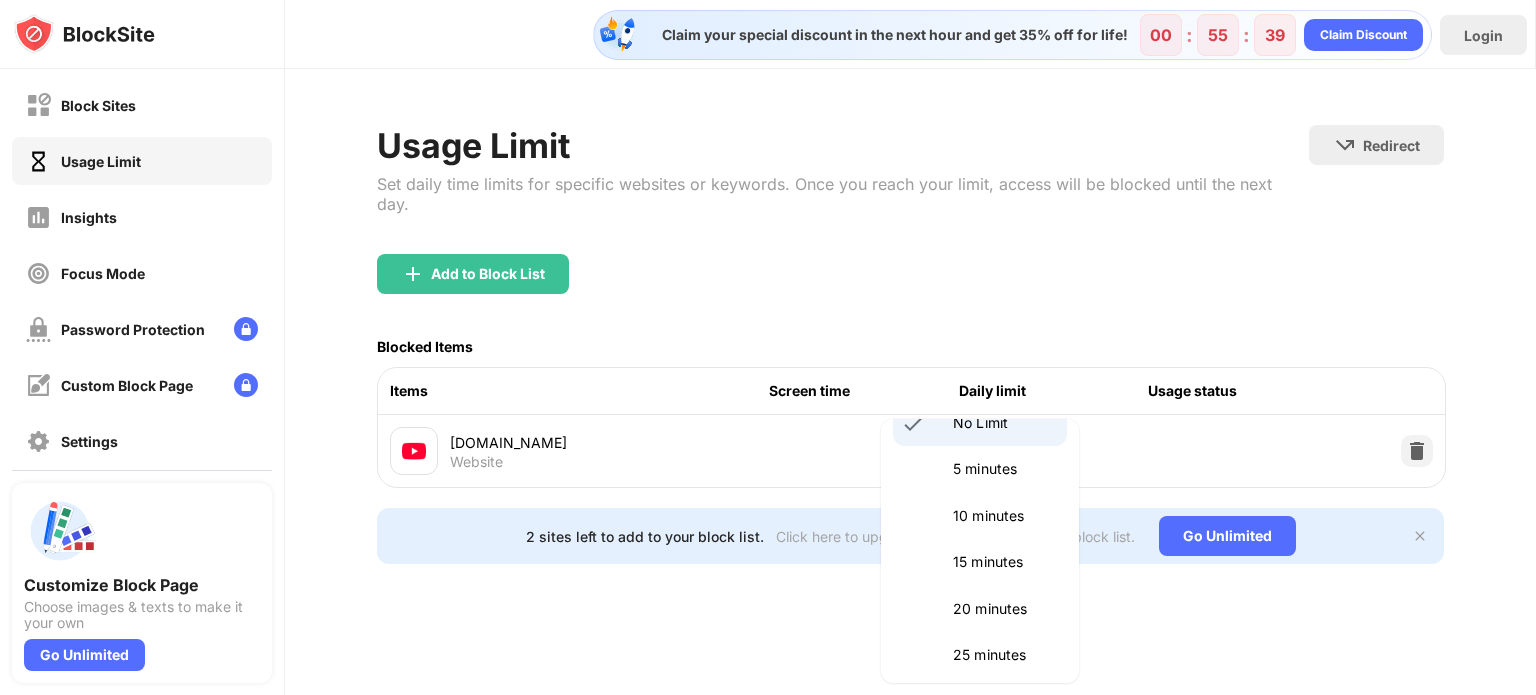 scroll, scrollTop: 40, scrollLeft: 0, axis: vertical 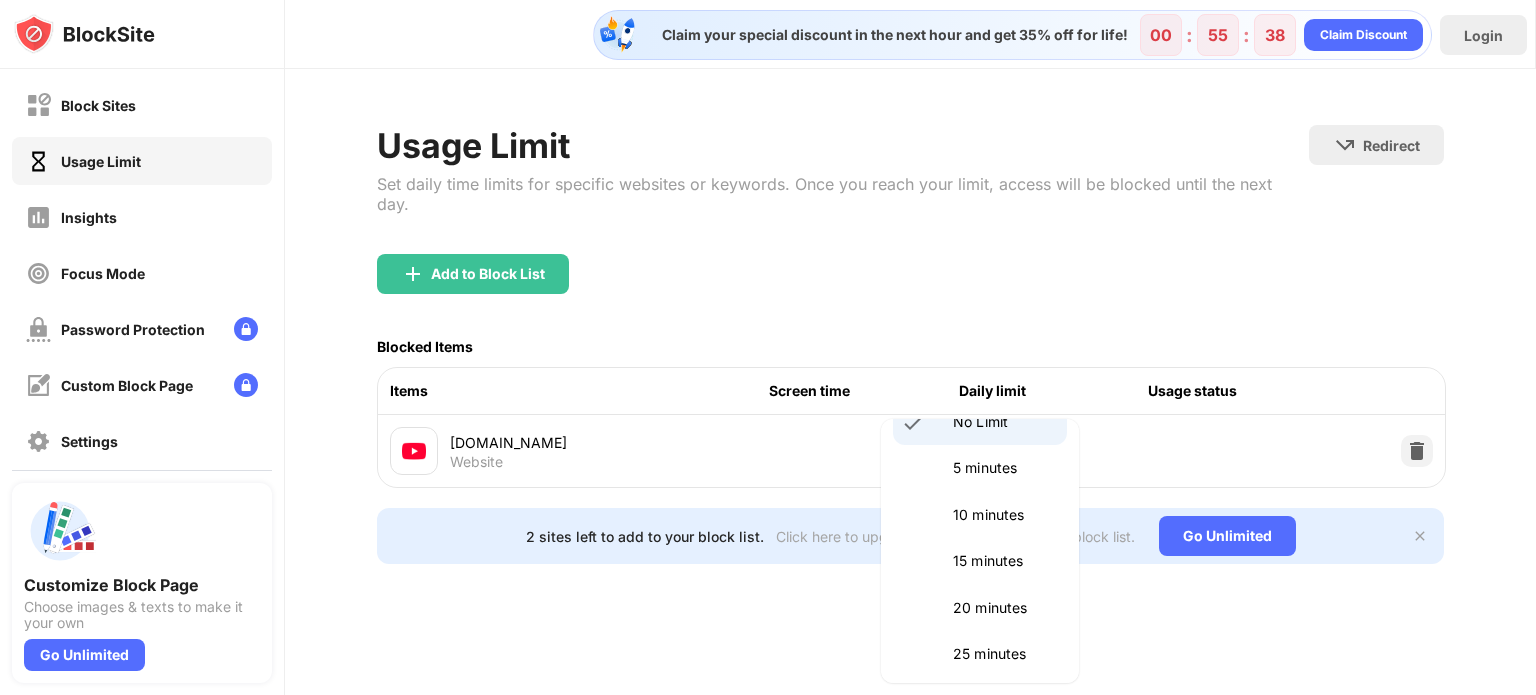click at bounding box center [768, 347] 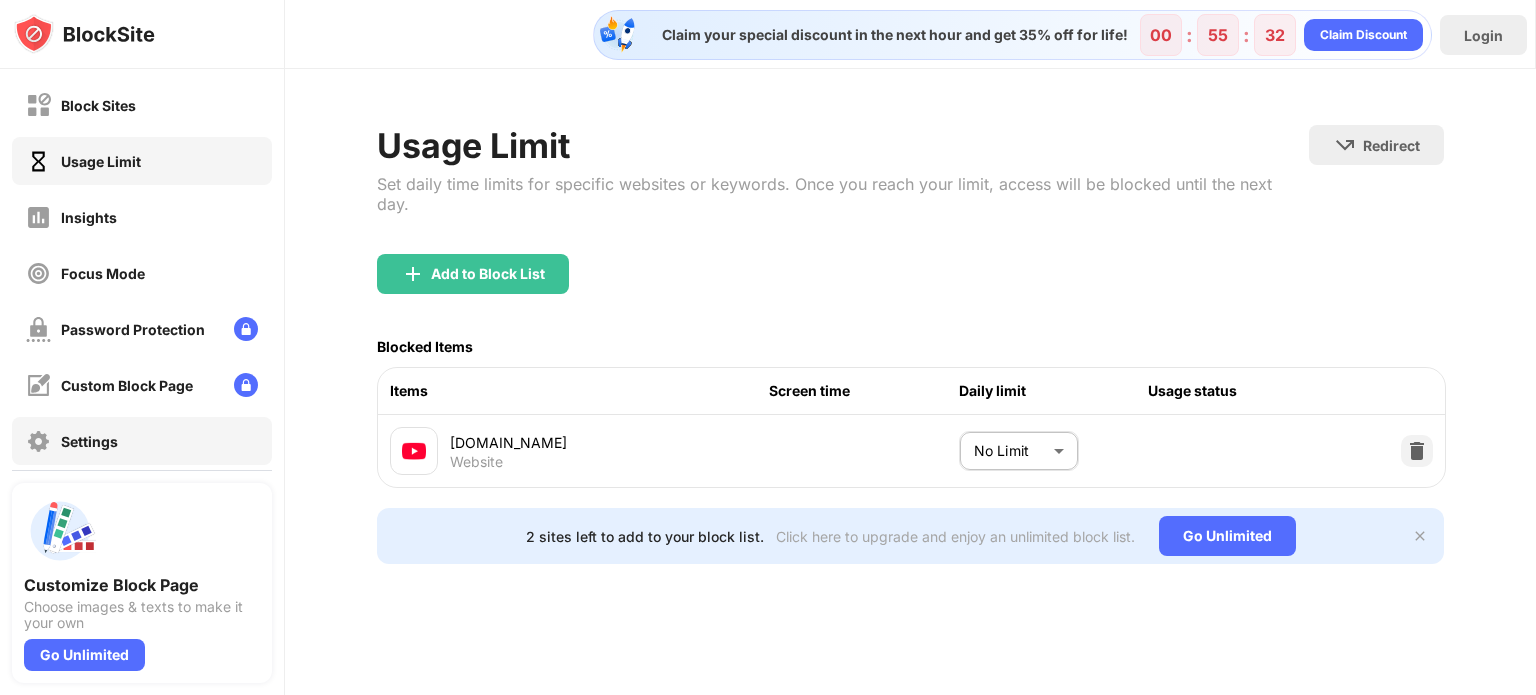 click on "Settings" at bounding box center (89, 441) 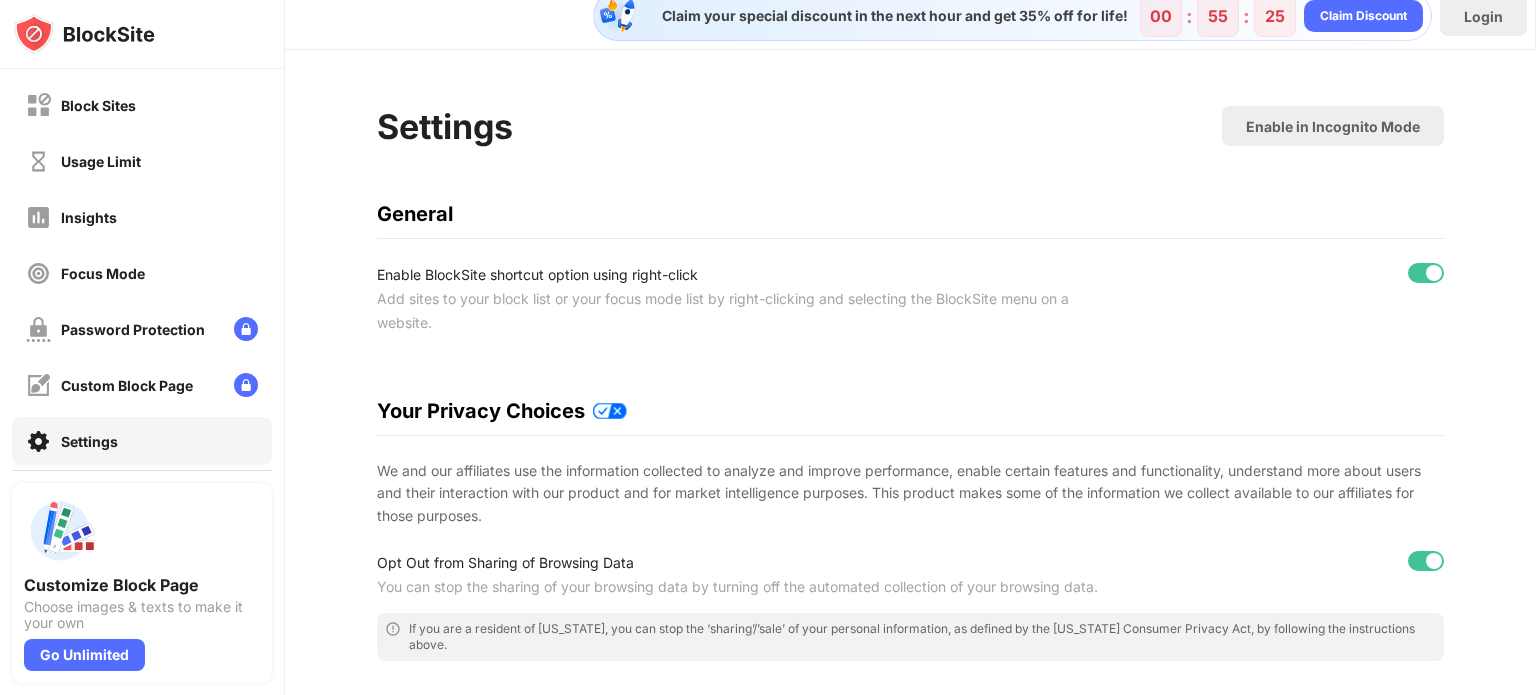 scroll, scrollTop: 0, scrollLeft: 0, axis: both 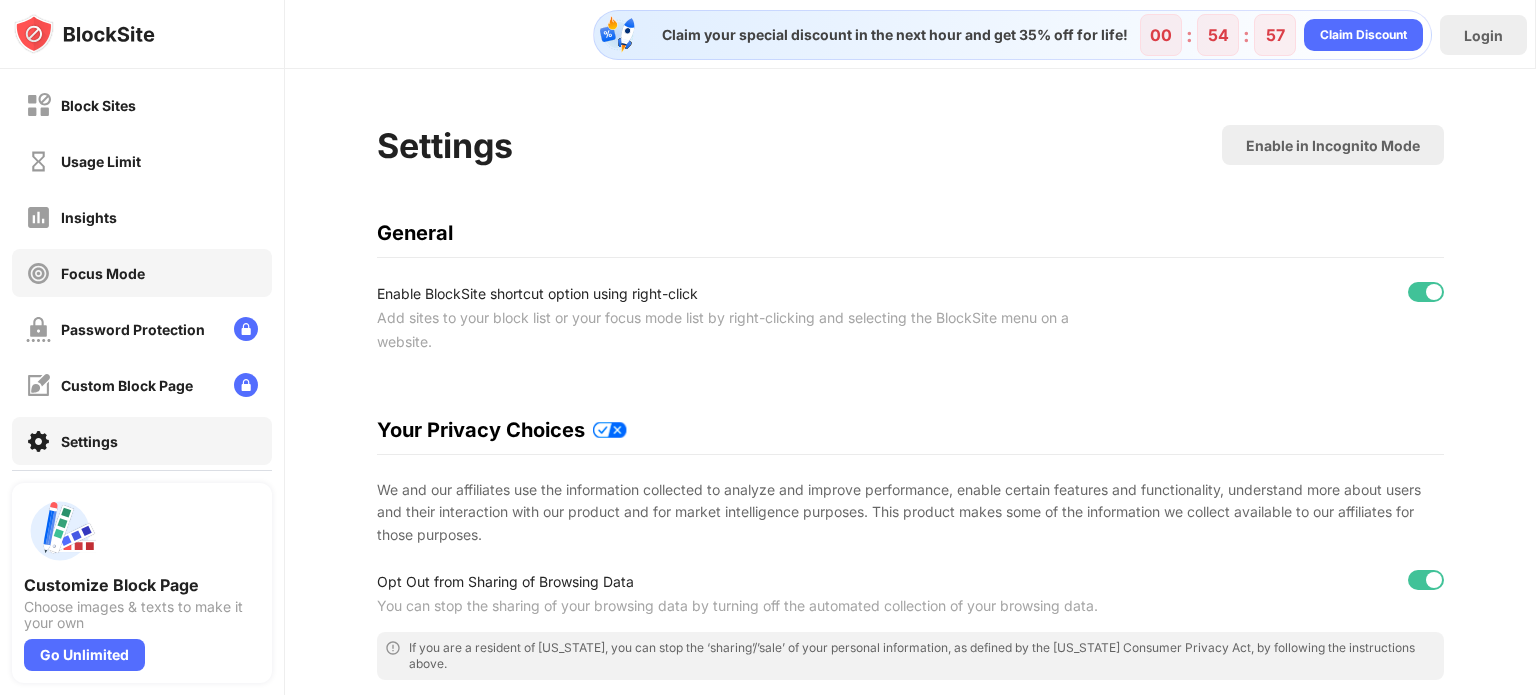 click on "Focus Mode" at bounding box center (142, 273) 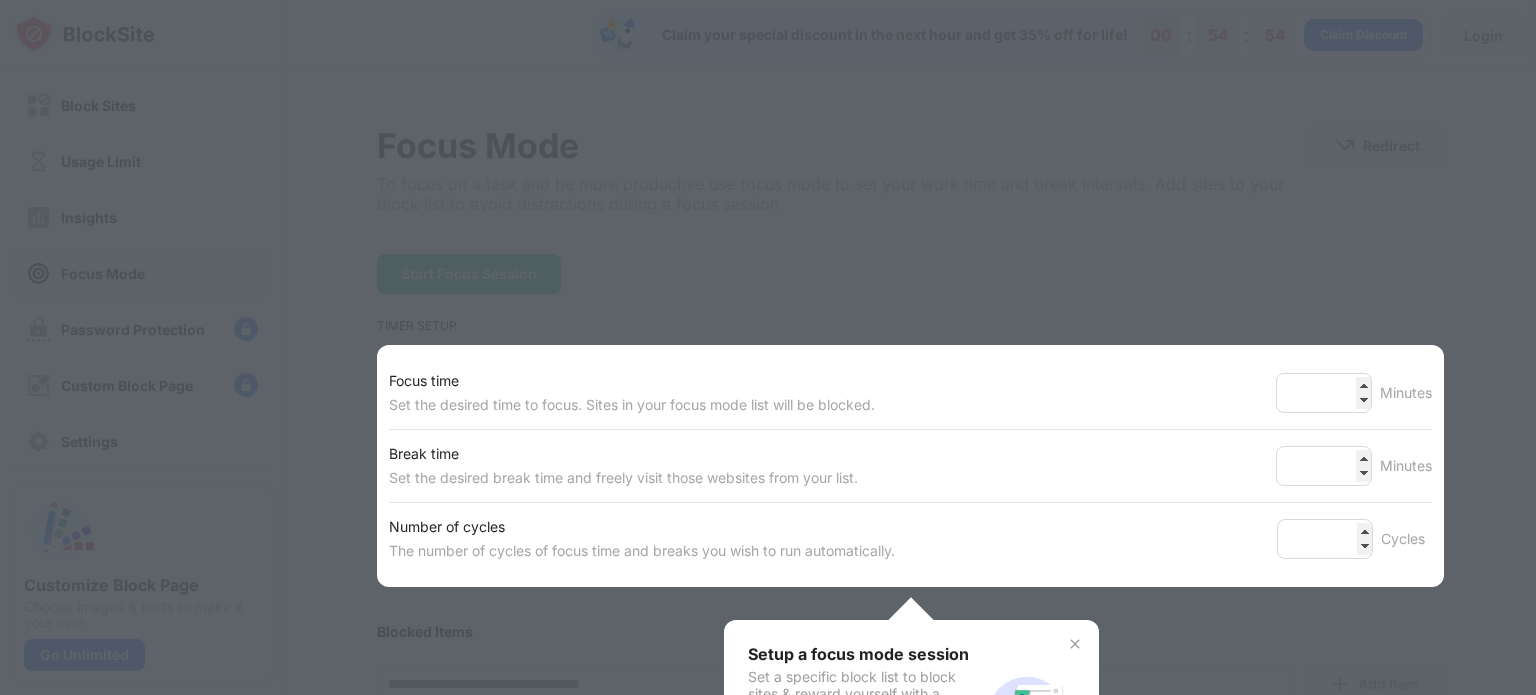 click at bounding box center [768, 347] 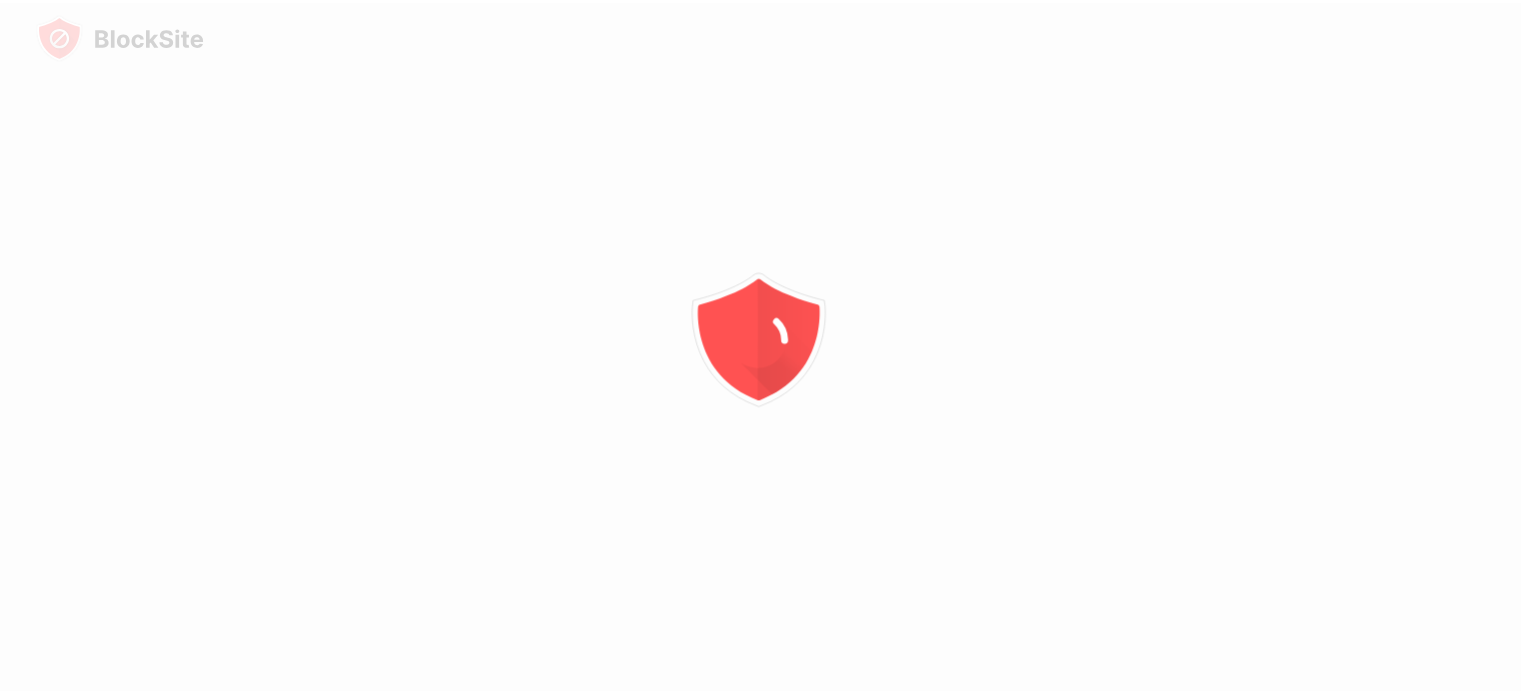 scroll, scrollTop: 0, scrollLeft: 0, axis: both 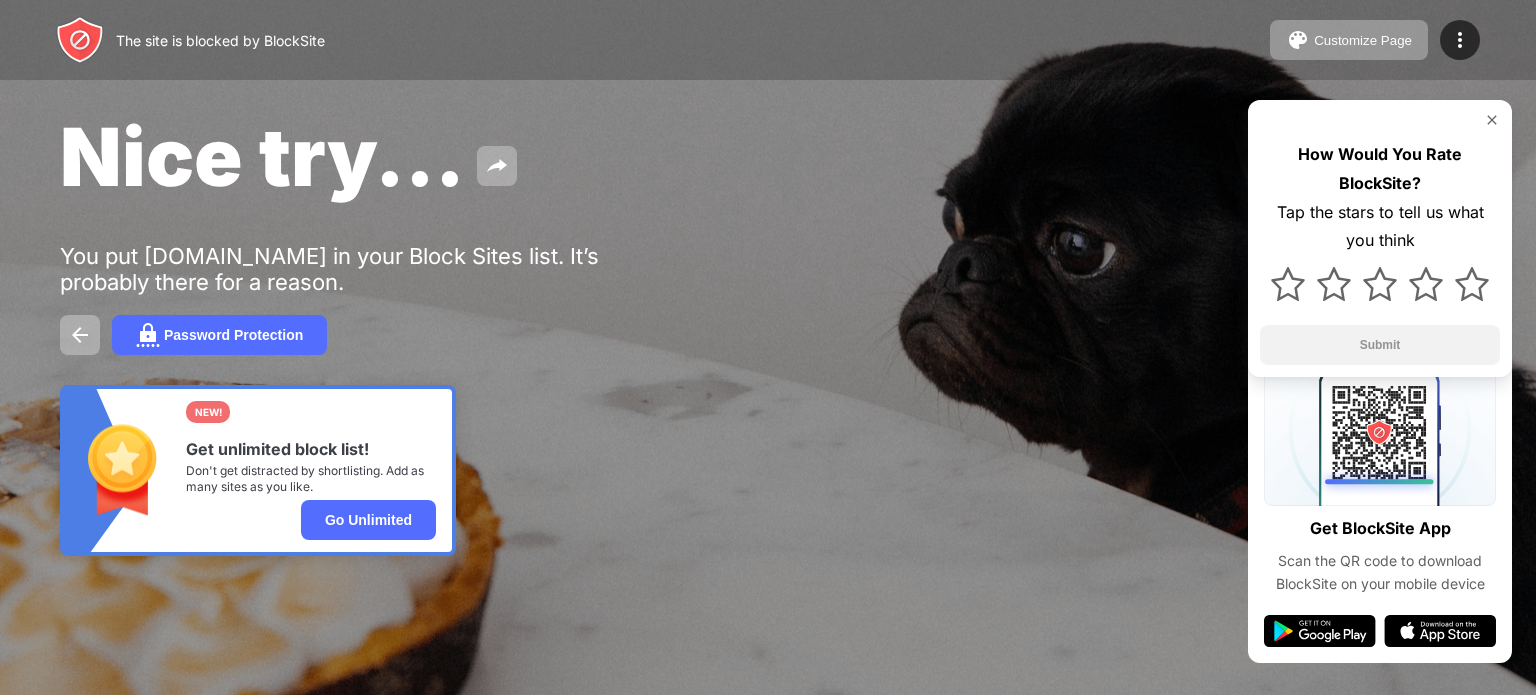 click at bounding box center [1492, 120] 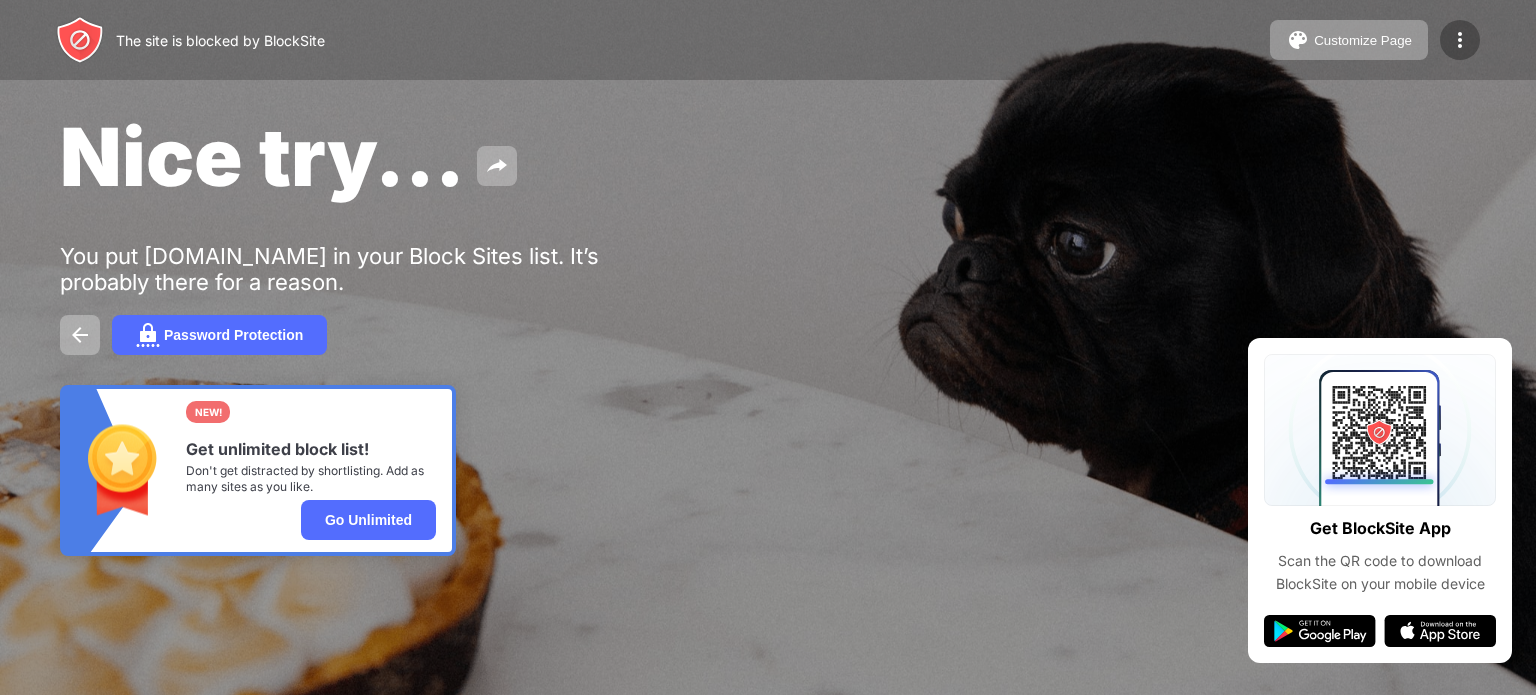 click at bounding box center (1460, 40) 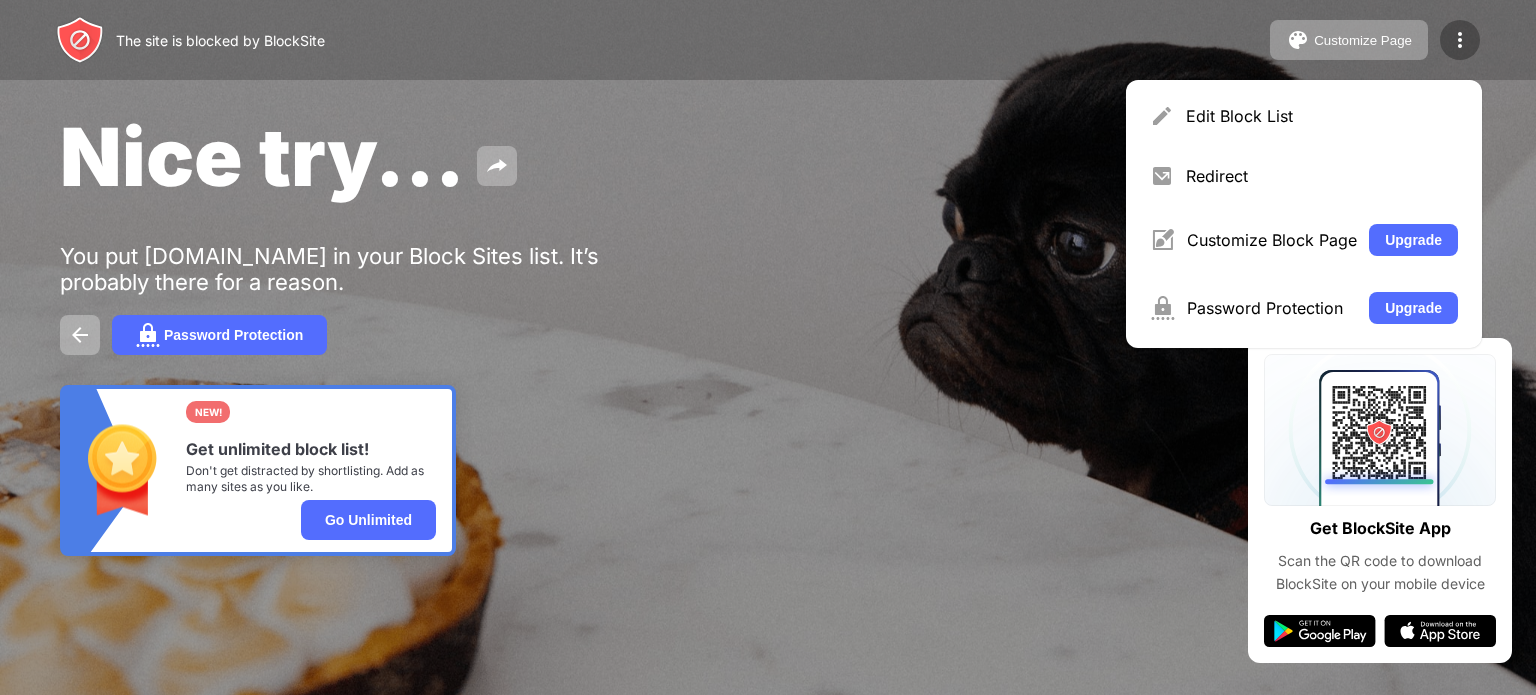click at bounding box center [1460, 40] 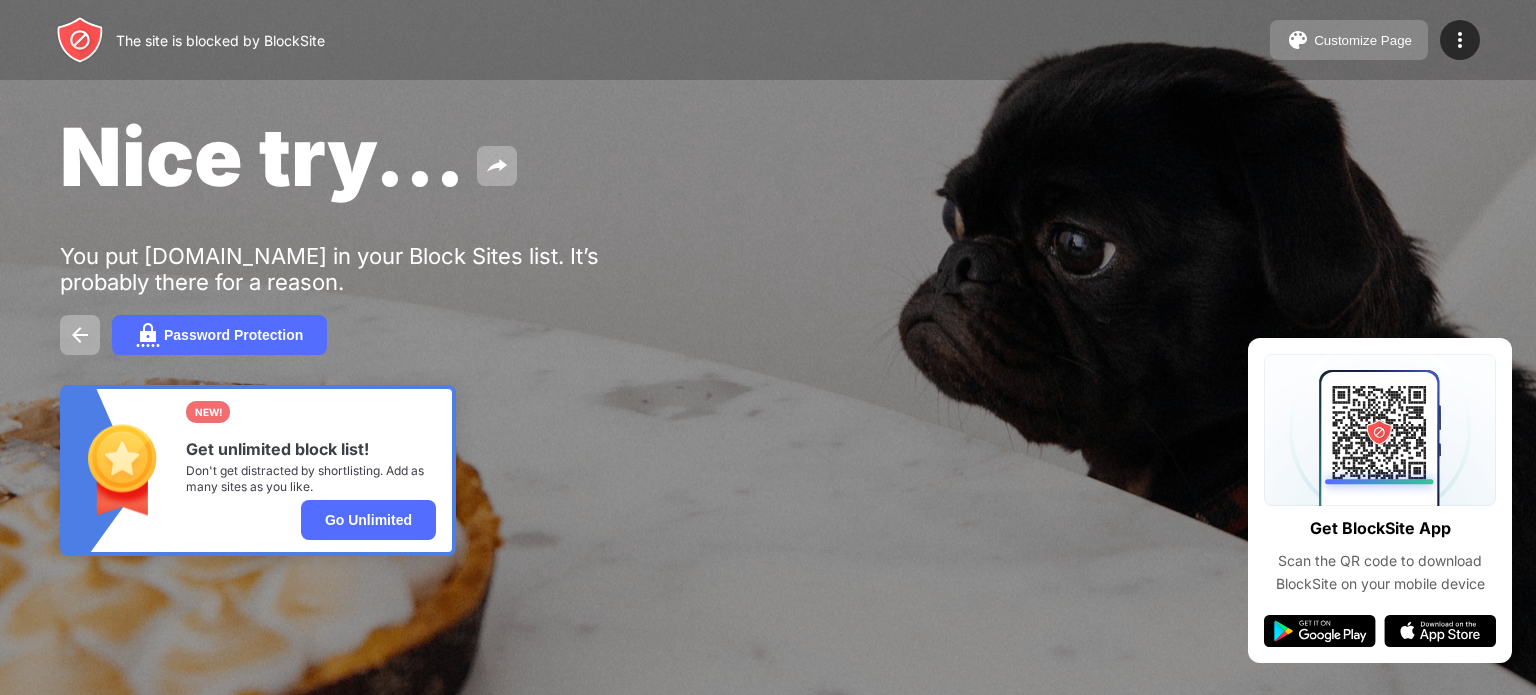 click on "Customize Page" at bounding box center [1363, 40] 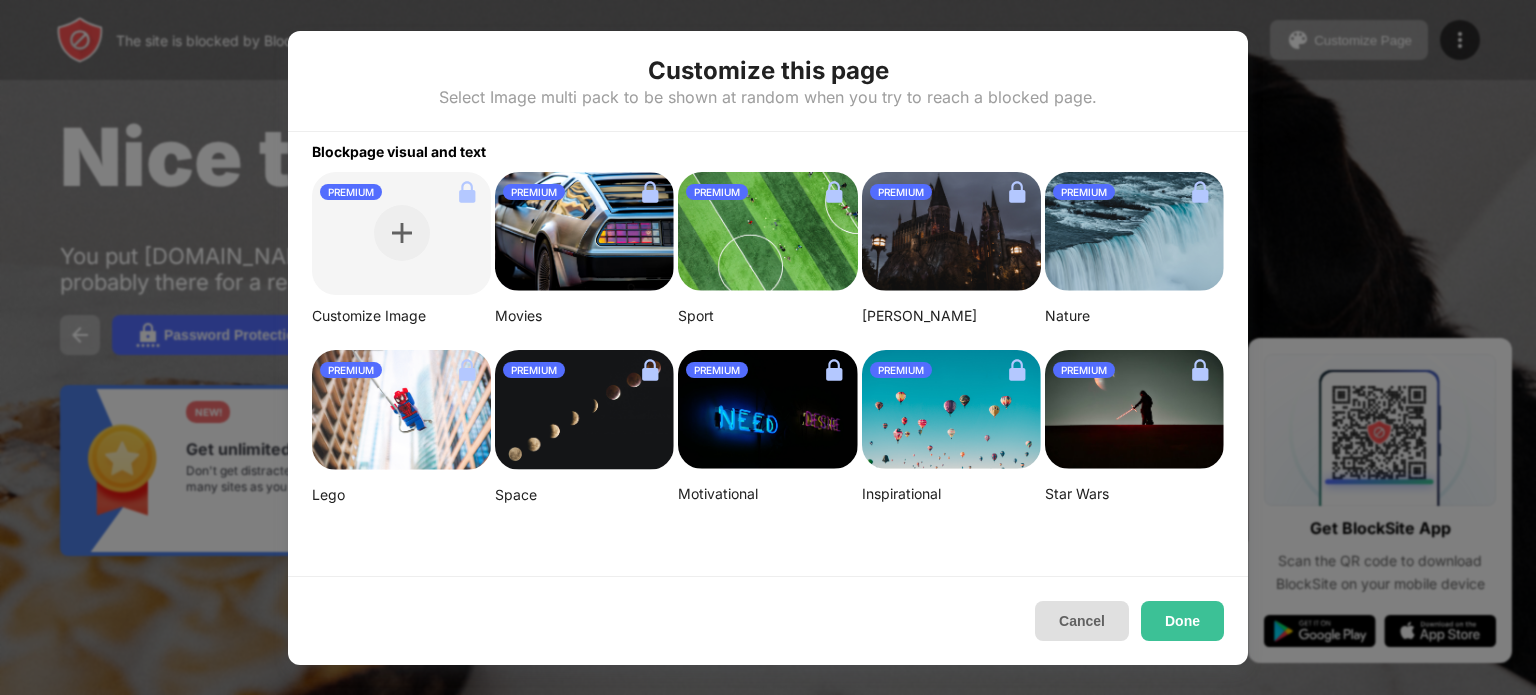 click on "Cancel" at bounding box center [1082, 621] 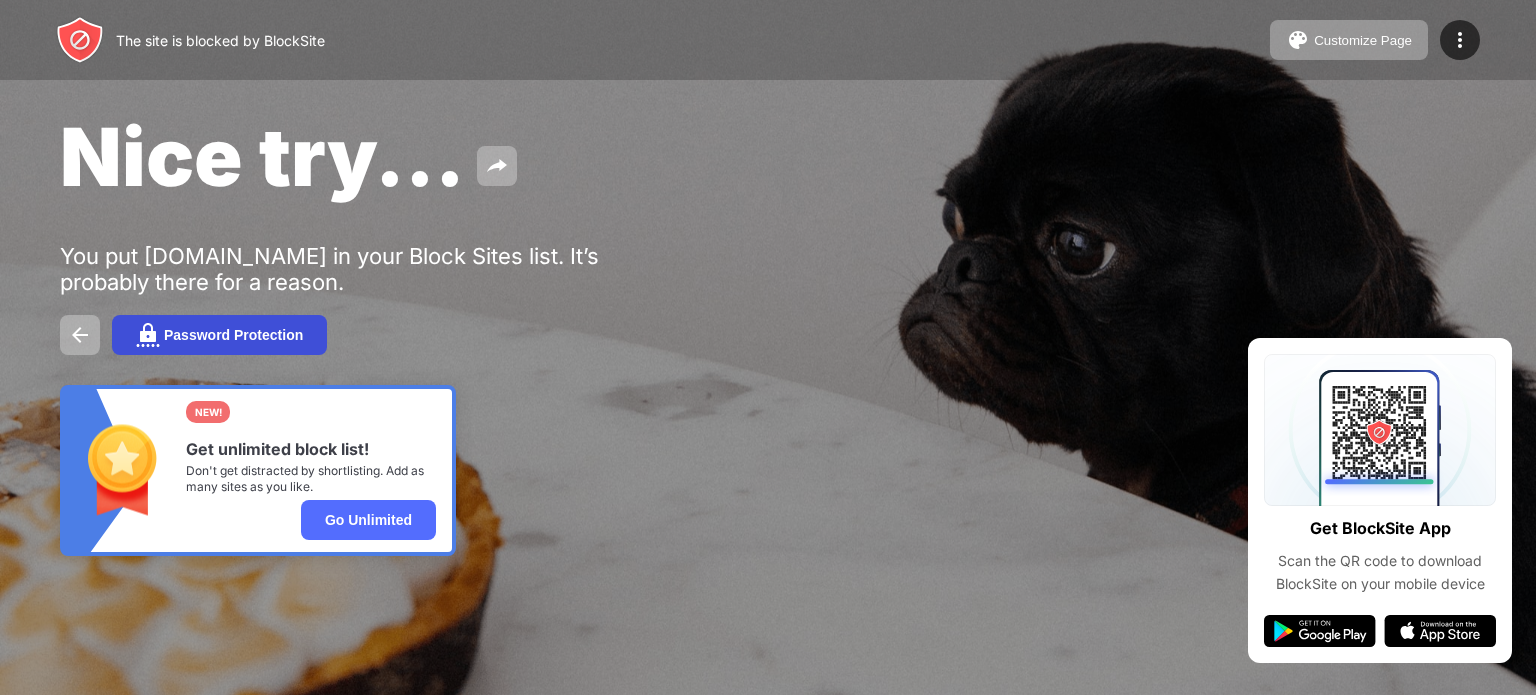 click on "Password Protection" at bounding box center [233, 335] 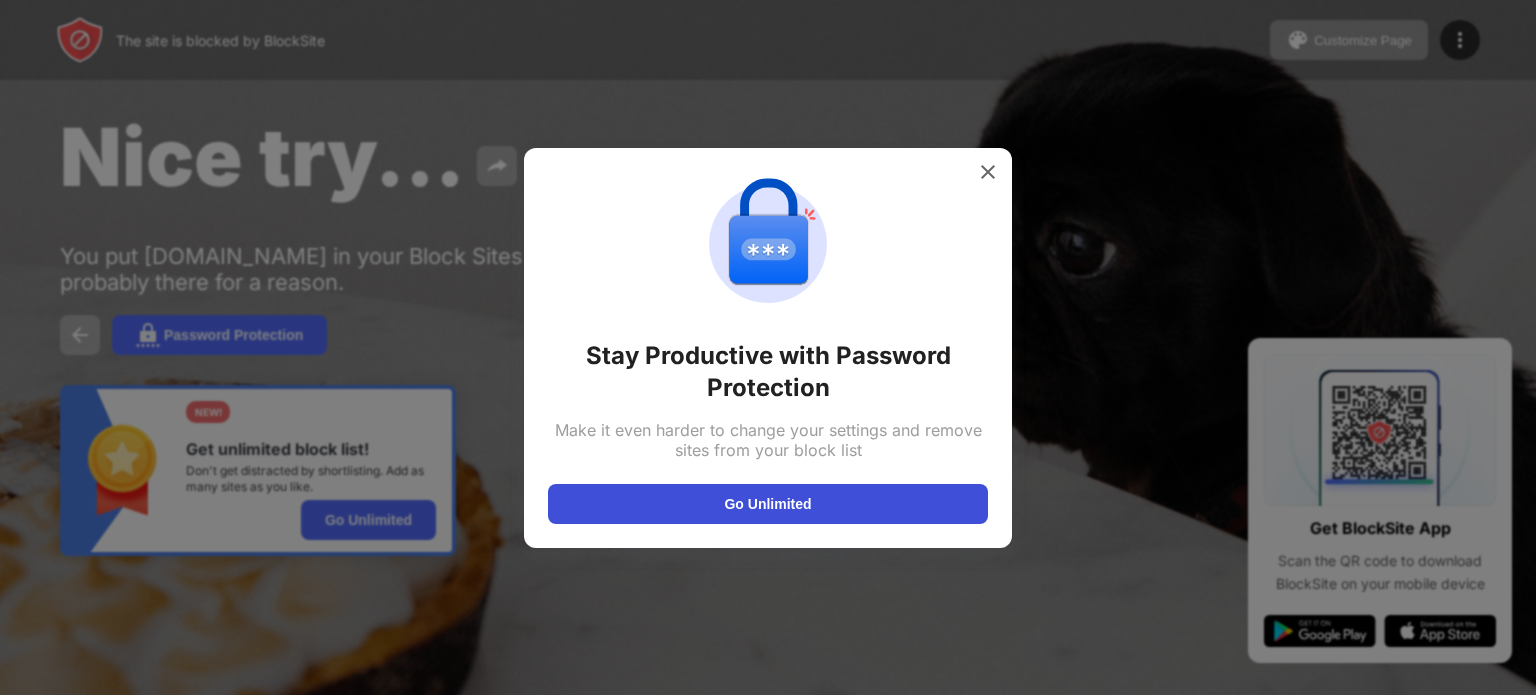 click on "Go Unlimited" at bounding box center [768, 504] 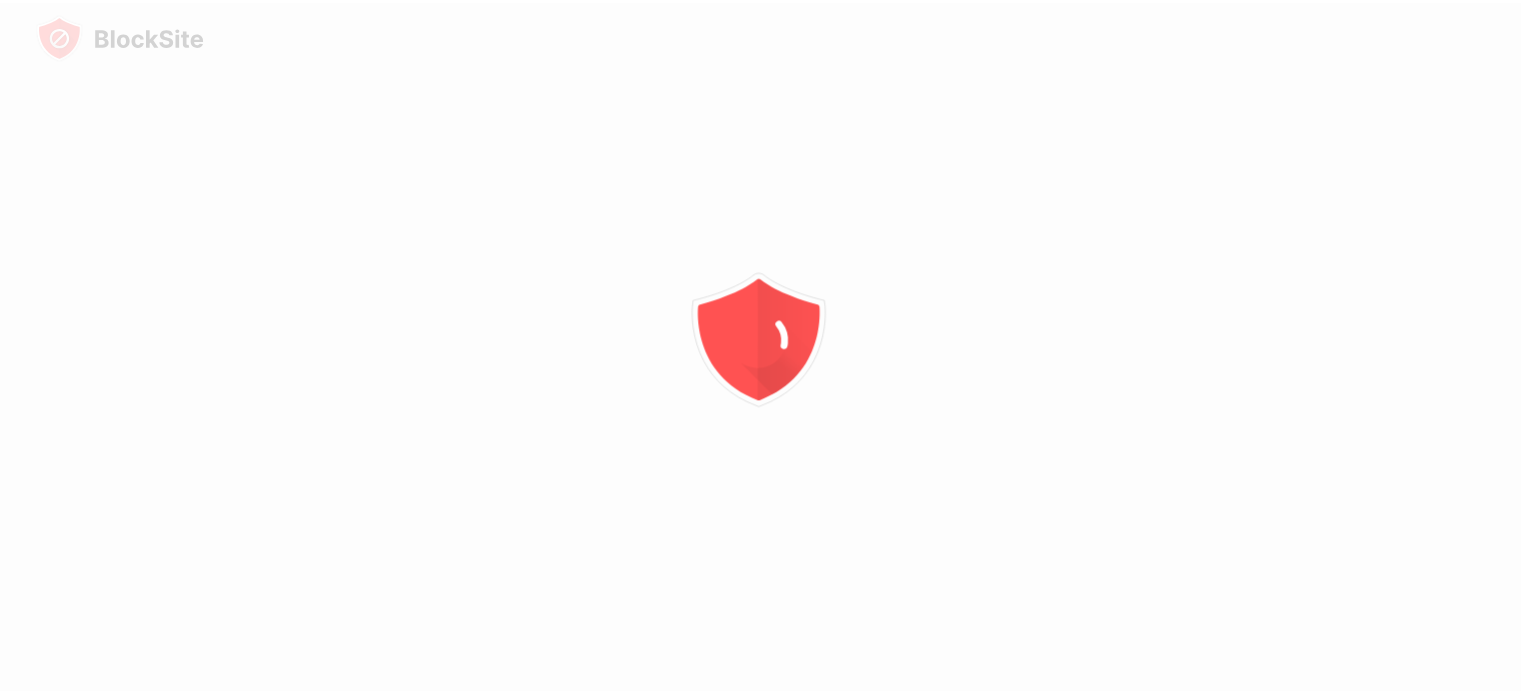 scroll, scrollTop: 0, scrollLeft: 0, axis: both 